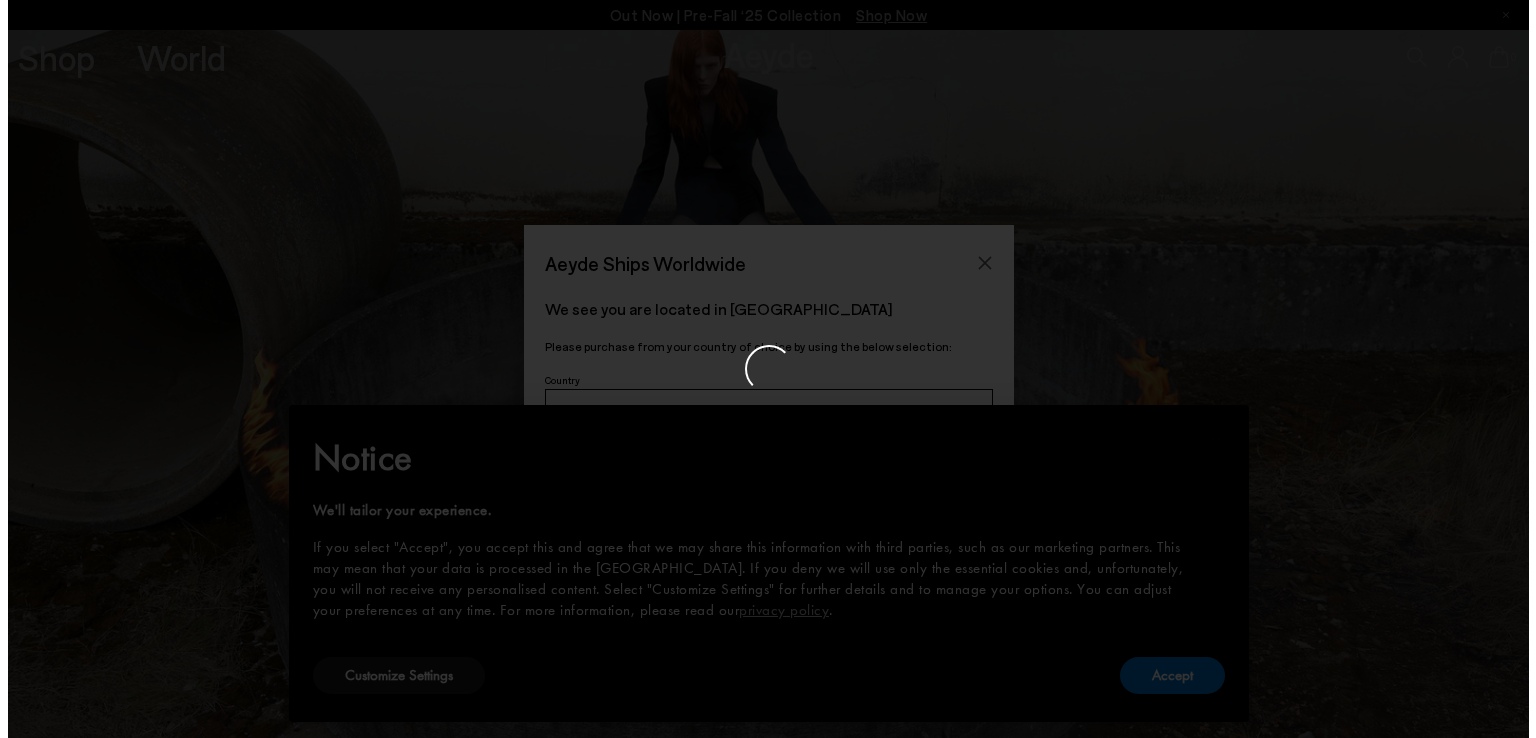 scroll, scrollTop: 0, scrollLeft: 0, axis: both 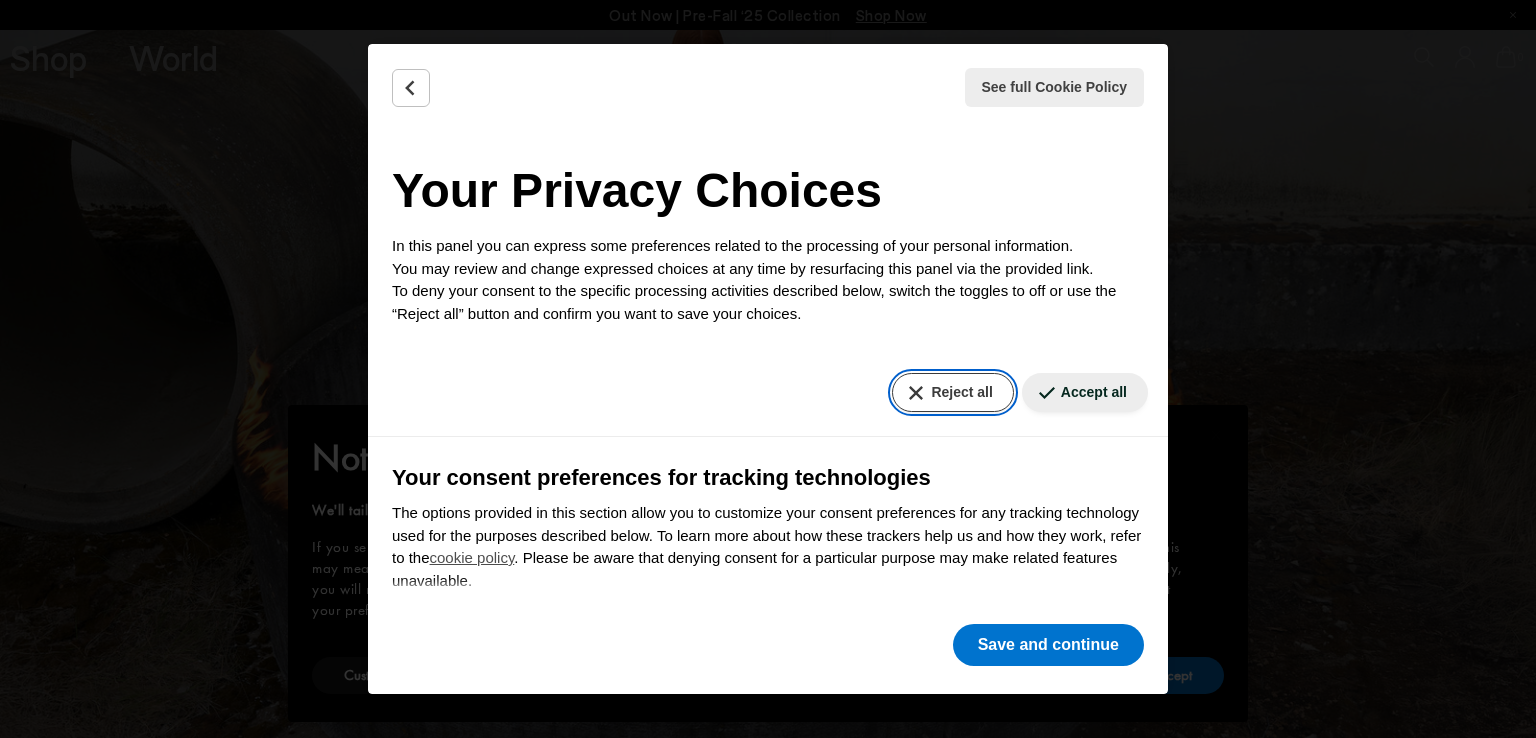 click on "Reject all" at bounding box center [952, 392] 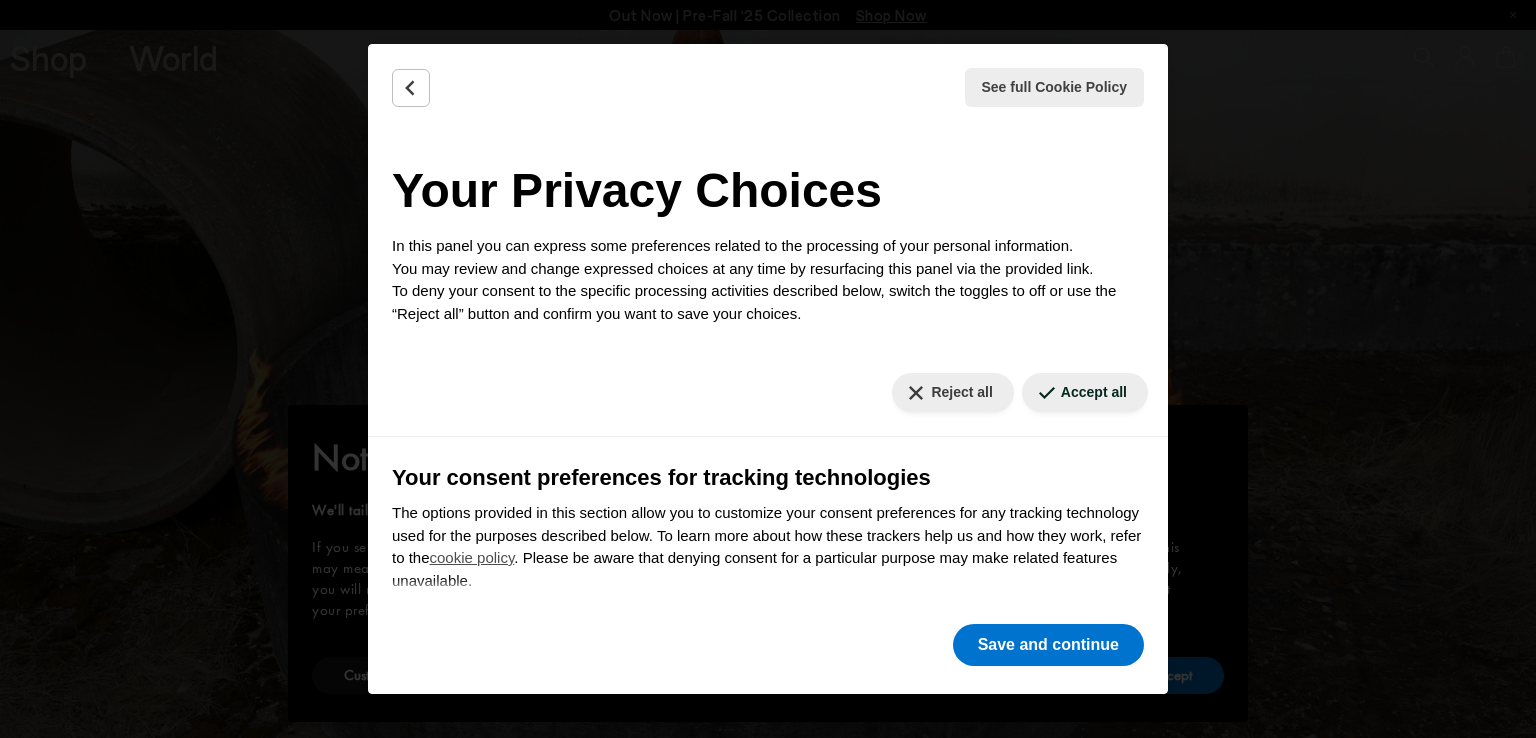 click on "See full Cookie Policy Cookie Policy
Your Privacy Choices
In this panel you can express some preferences related to the processing of your personal information. You may review and change expressed choices at any time by resurfacing this panel via the provided link. To deny your consent to the specific processing activities described below, switch the toggles to off or use the “Reject all” button and confirm you want to save your choices.
Reject all Accept all
Your consent preferences for tracking technologies
The options provided in this section allow you to customize your consent preferences for any tracking technology used for the purposes described below. To learn more about how these trackers help us and how they work, refer to the  cookie policy . Please be aware that denying consent for a particular purpose may make related features unavailable.
Necessary ." at bounding box center (768, 369) 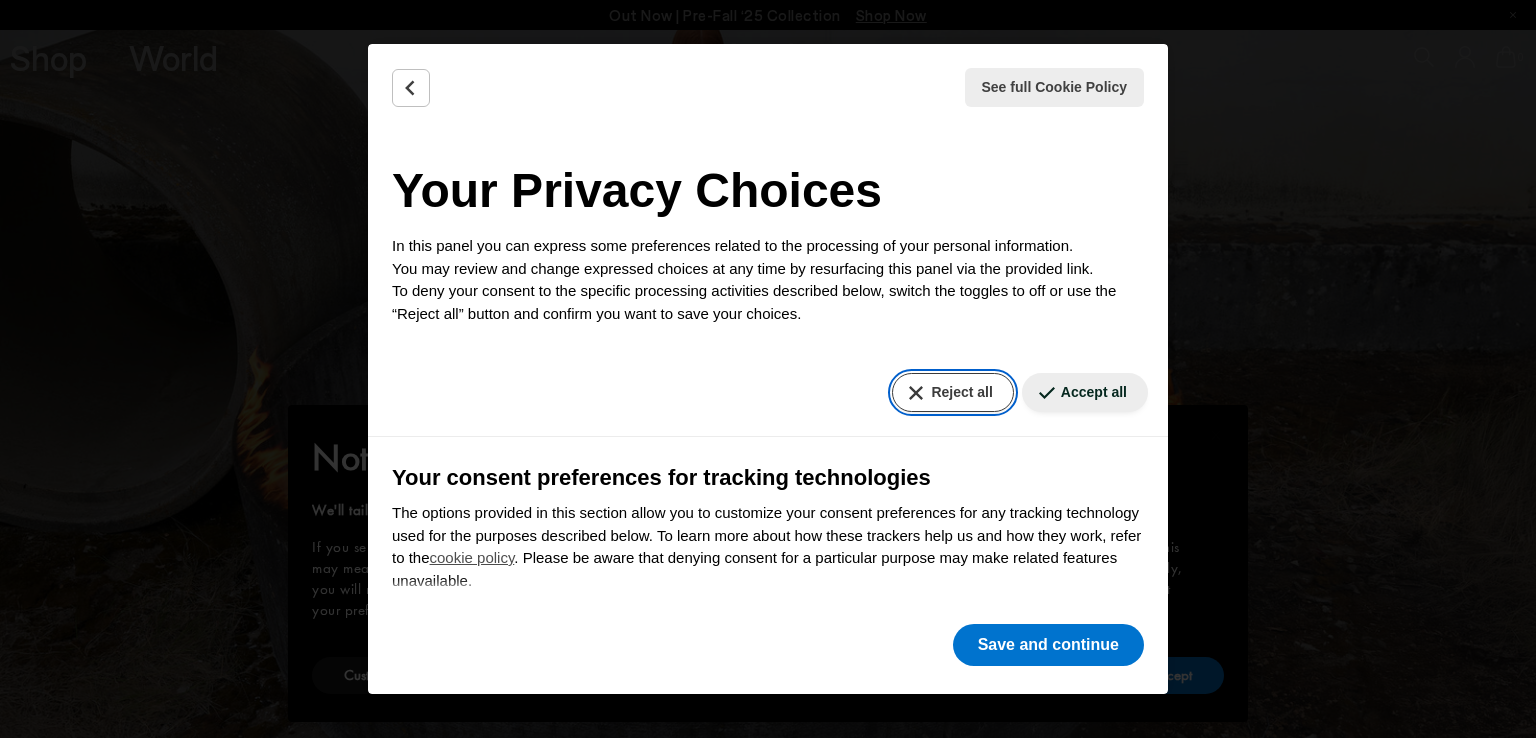 click on "Reject all" at bounding box center [952, 392] 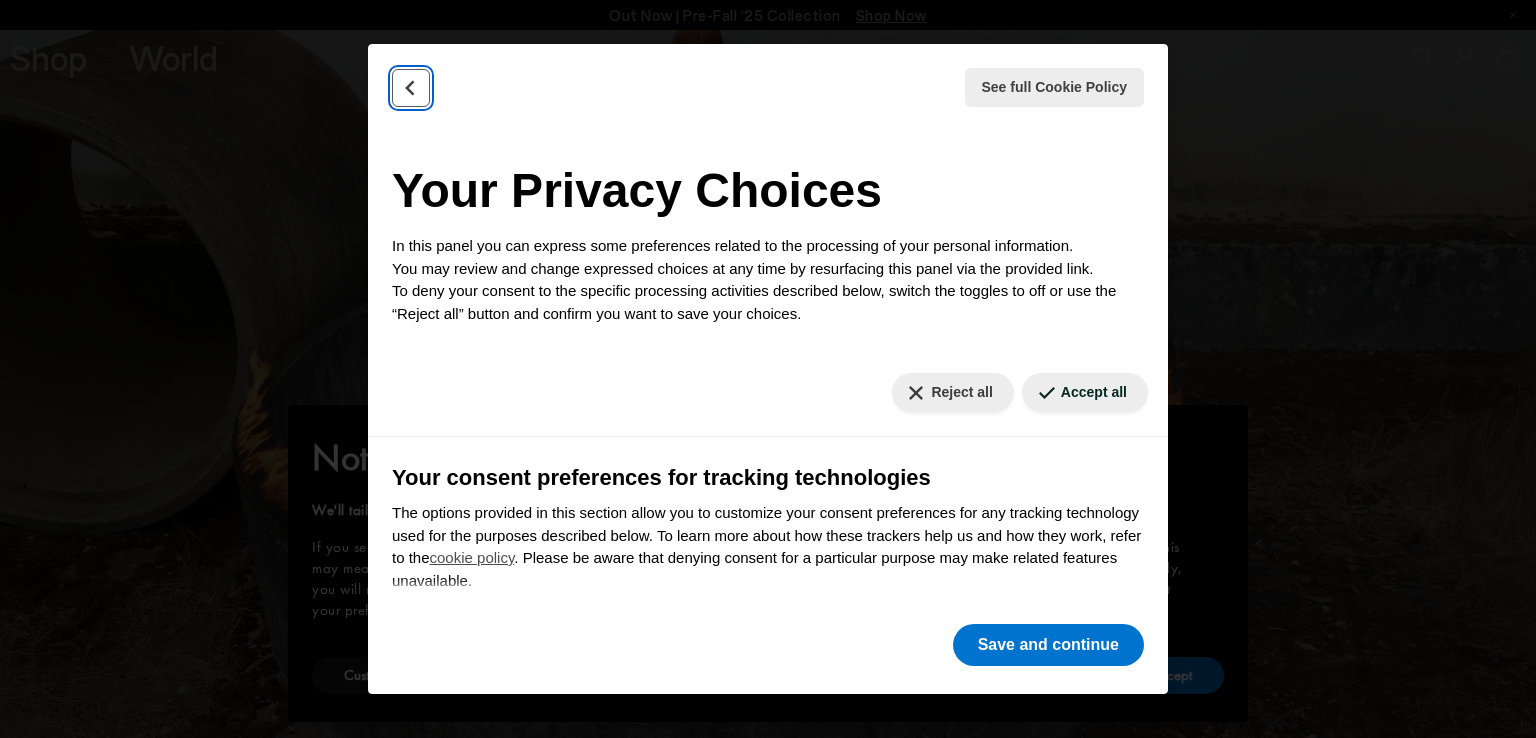 click at bounding box center [411, 88] 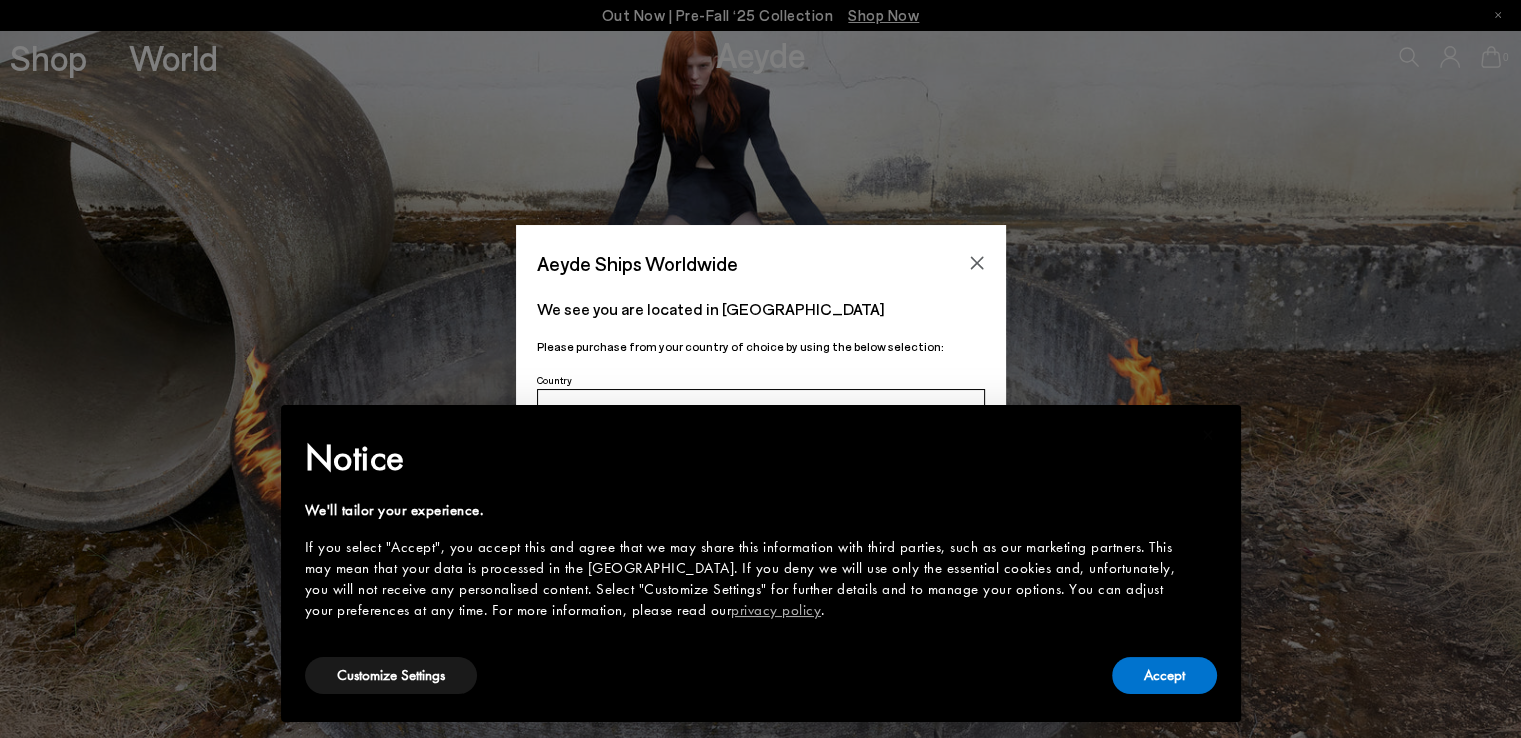 click on "Aeyde Ships Worldwide
We see you are located in France
Please purchase from your country of choice by using the below selection:" at bounding box center (760, 369) 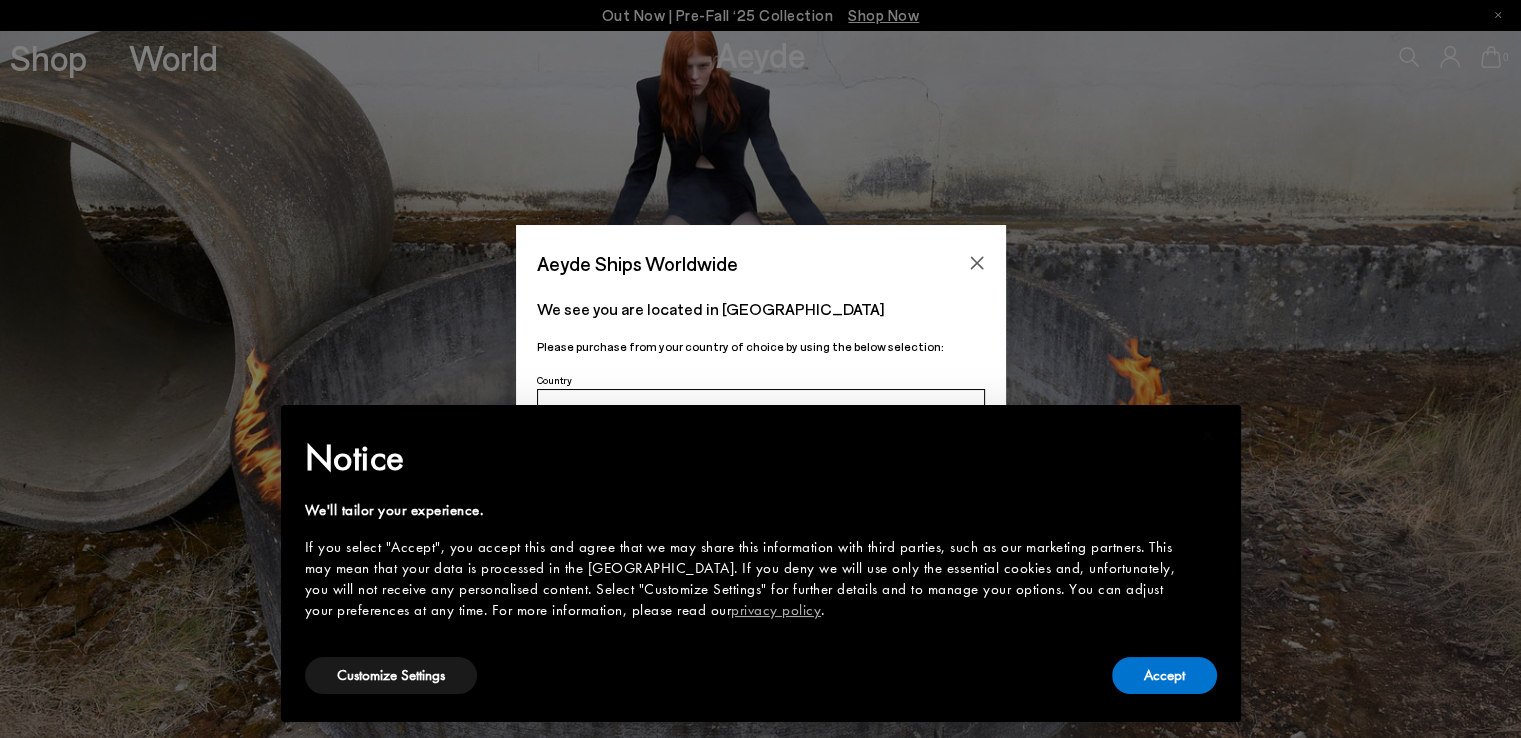 click on "Aeyde Ships Worldwide
We see you are located in France
Please purchase from your country of choice by using the below selection:" at bounding box center (760, 369) 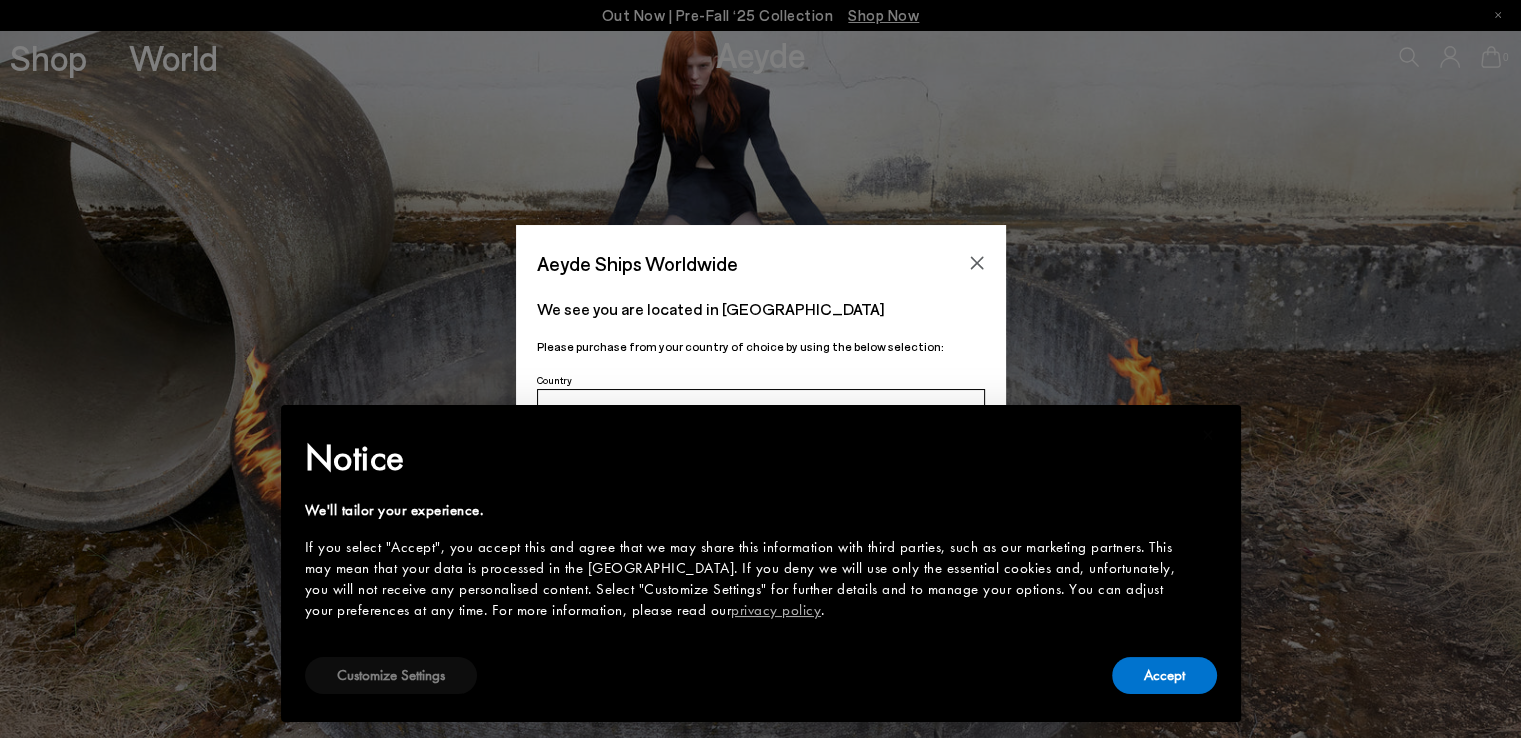 click on "Customize Settings" at bounding box center (391, 675) 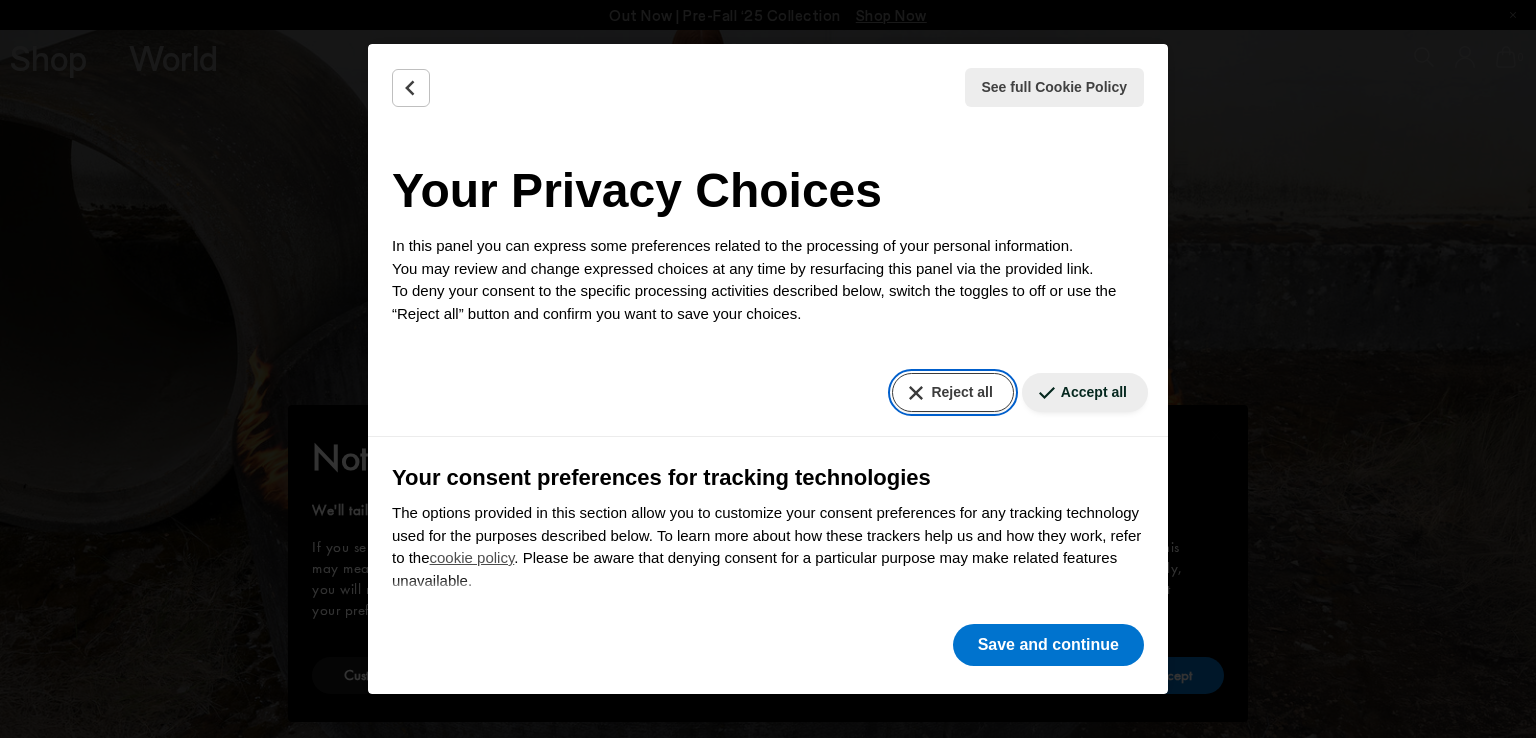 click on "Reject all" at bounding box center (952, 392) 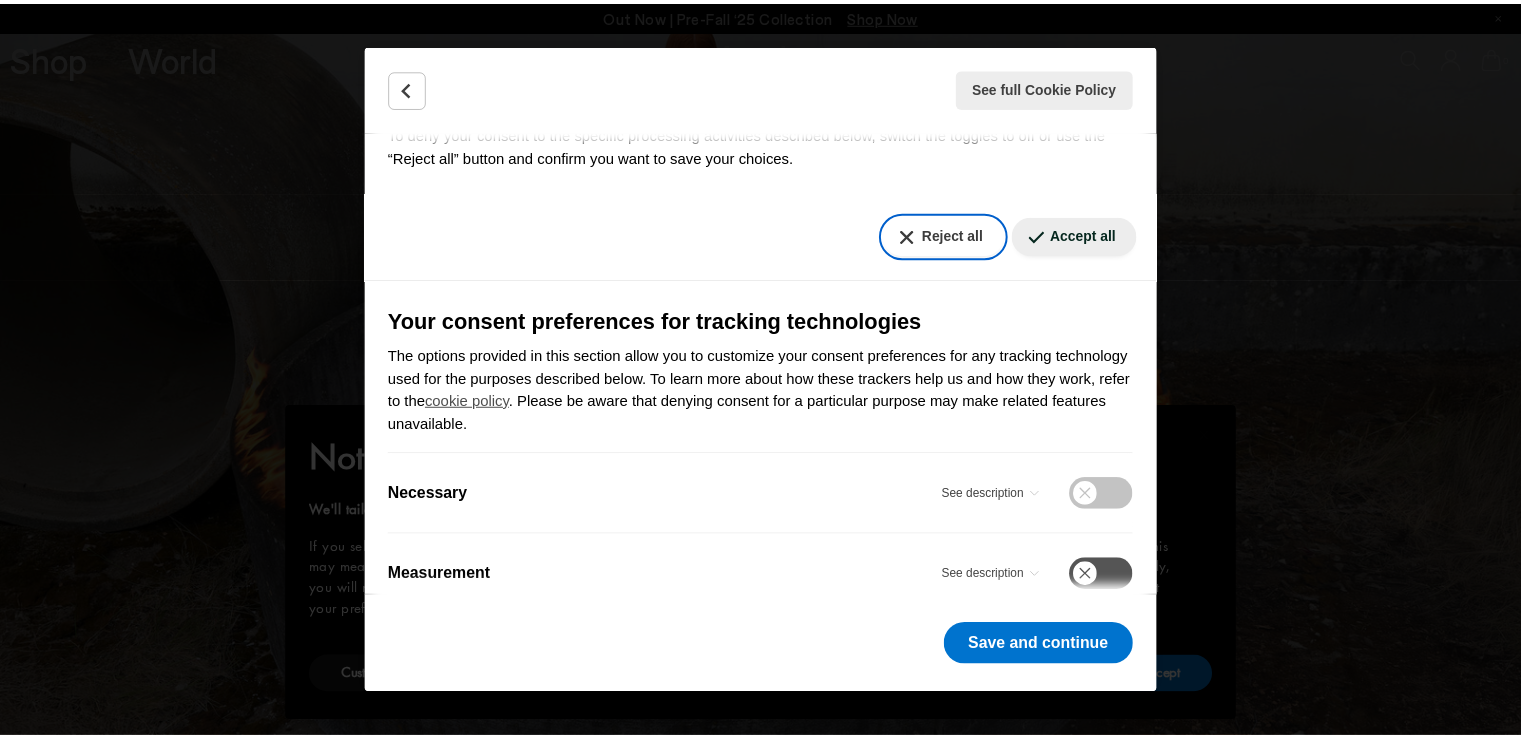 scroll, scrollTop: 193, scrollLeft: 0, axis: vertical 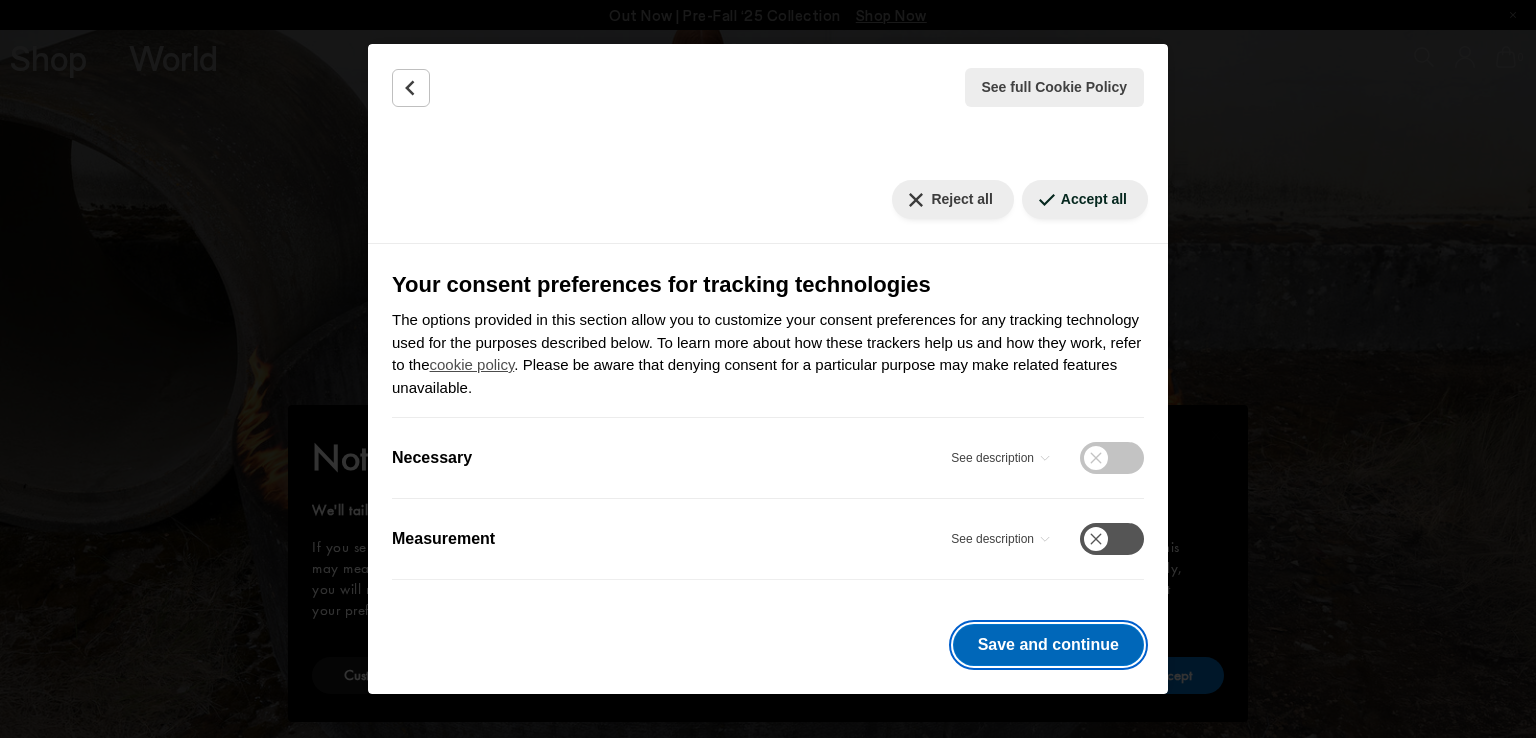 click on "Save and continue" at bounding box center [1048, 645] 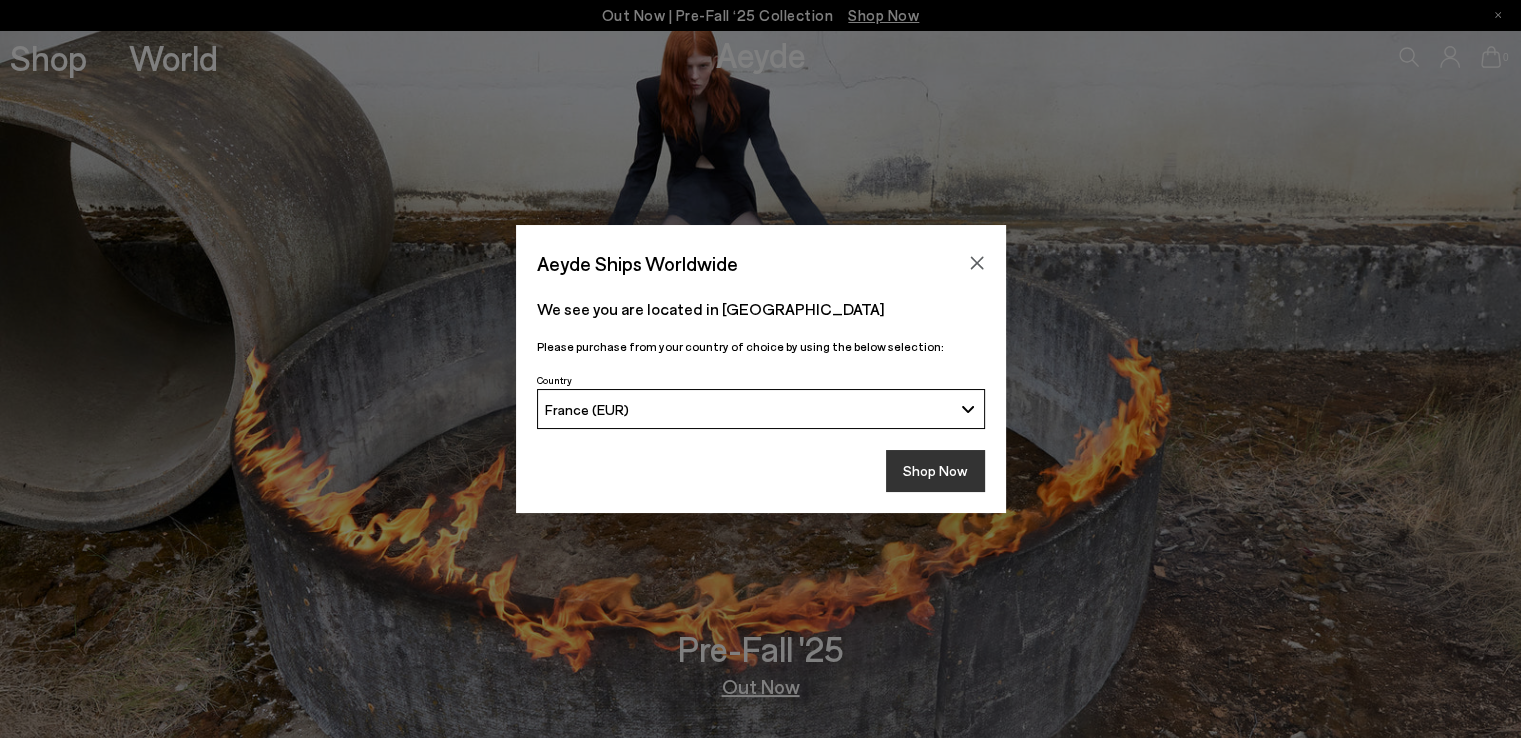 click on "Shop Now" at bounding box center (935, 471) 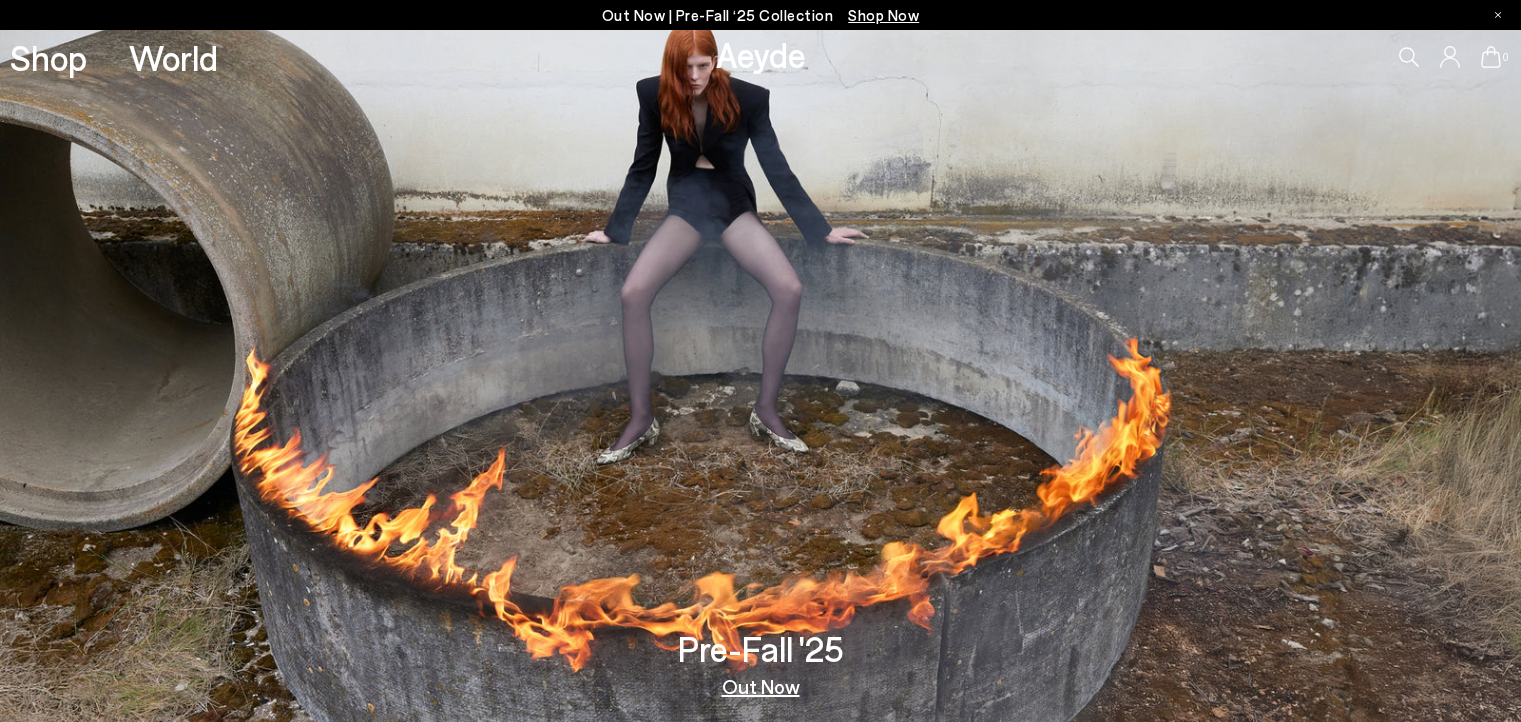 type 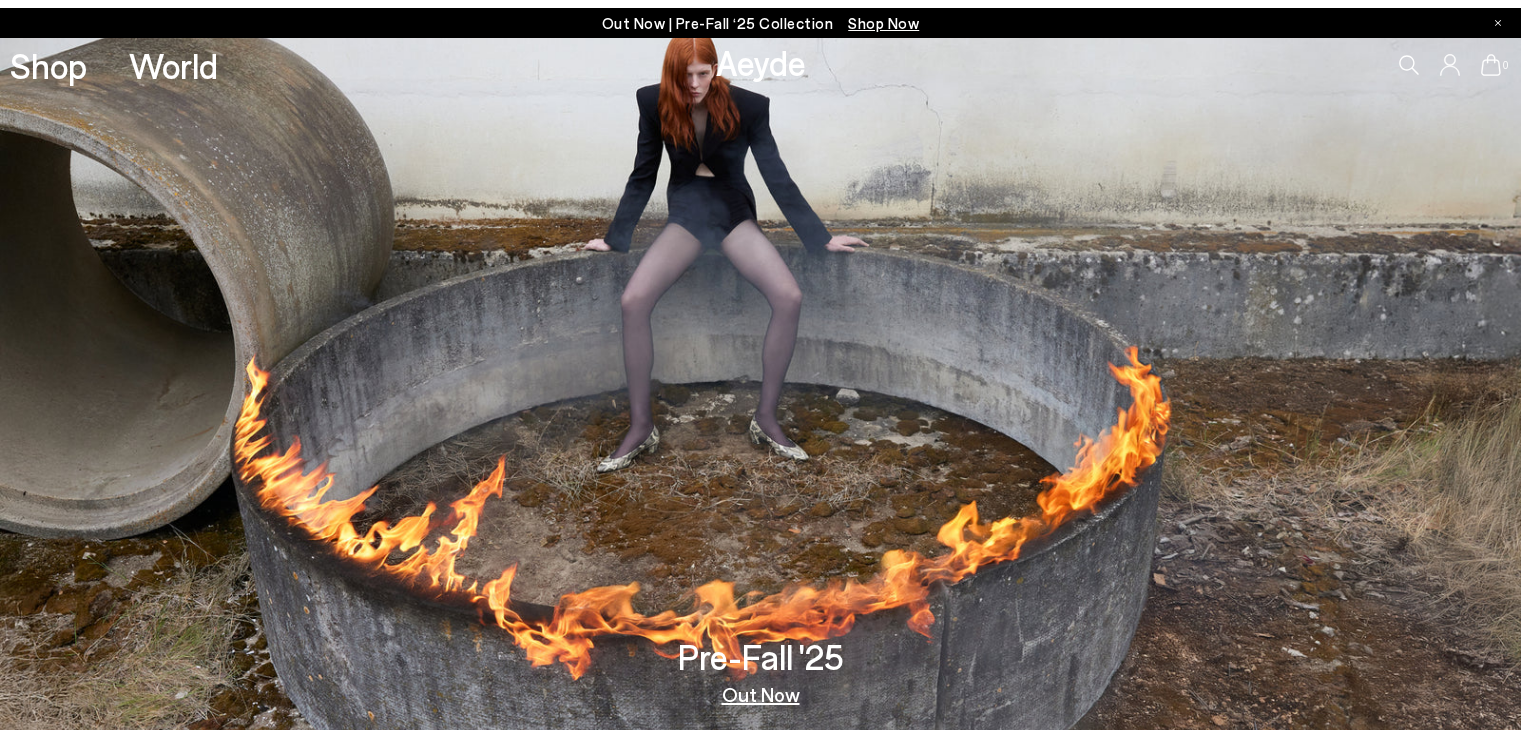 scroll, scrollTop: 0, scrollLeft: 0, axis: both 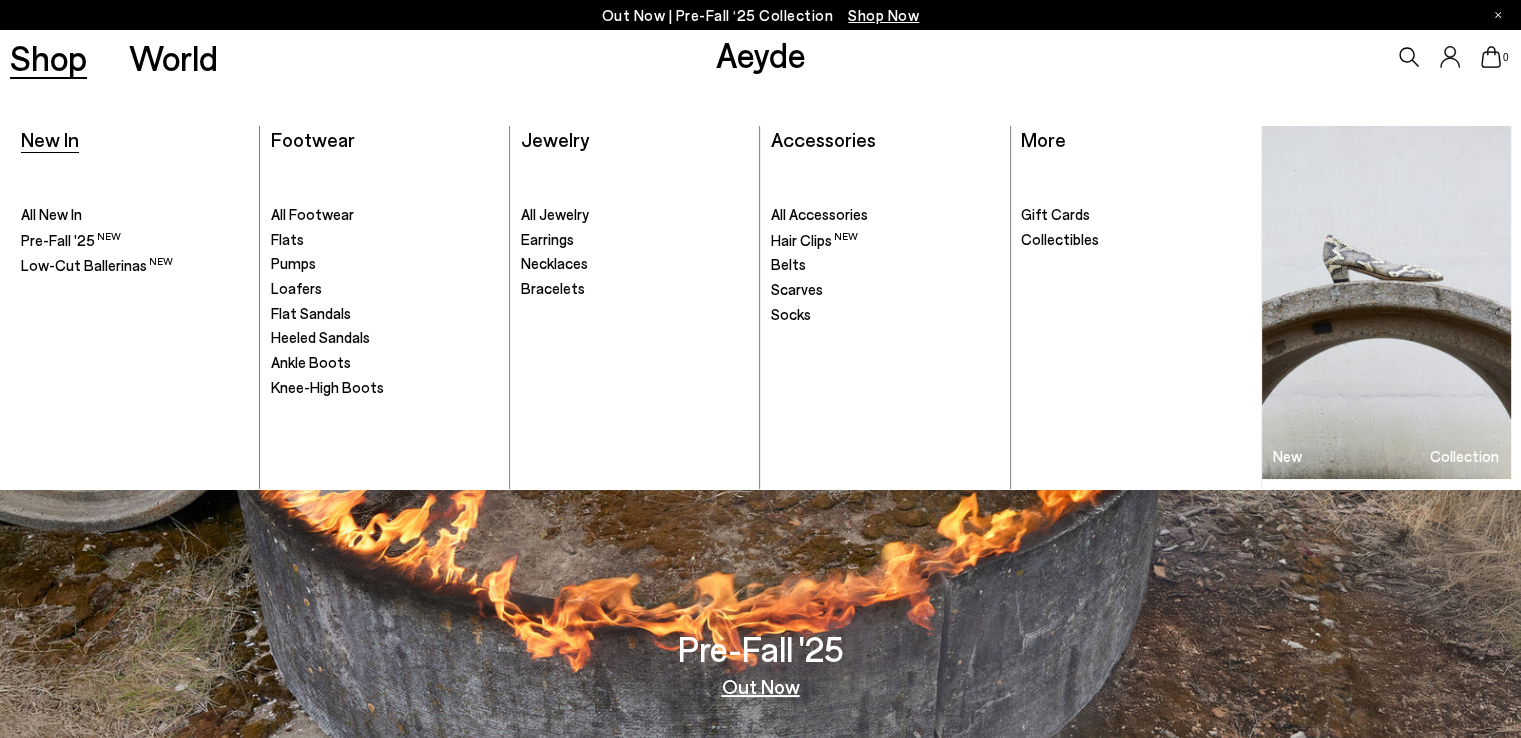 click on "New In" at bounding box center [50, 139] 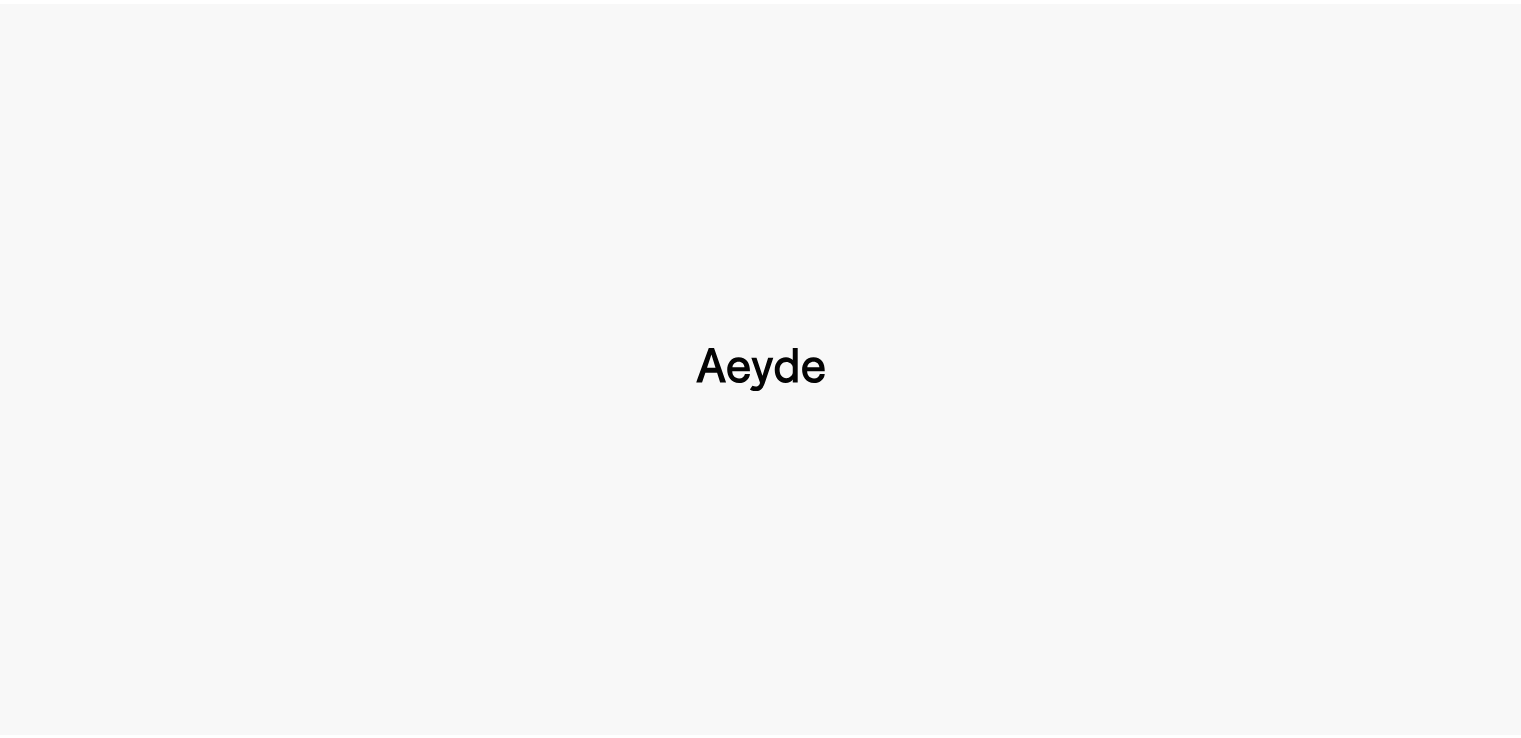 scroll, scrollTop: 0, scrollLeft: 0, axis: both 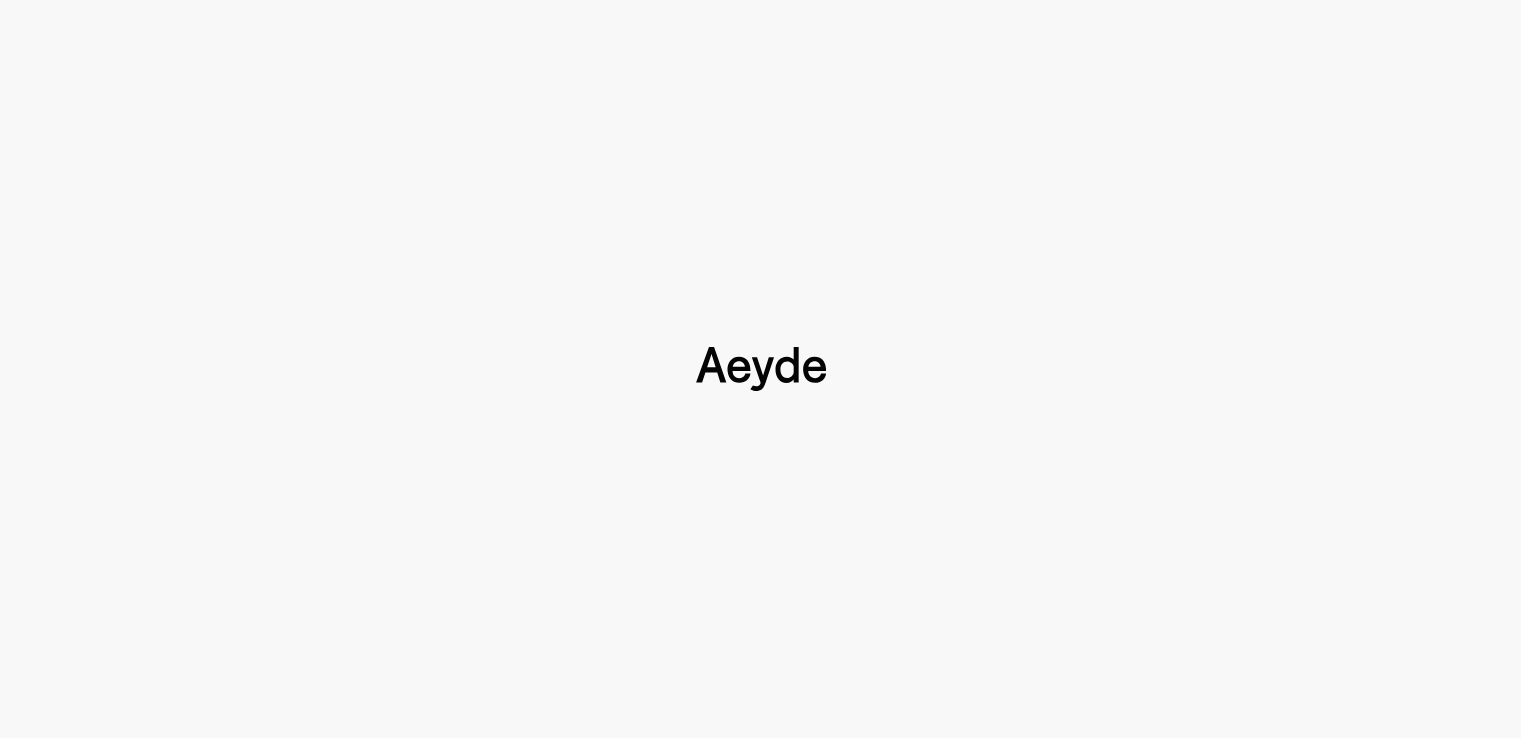 type 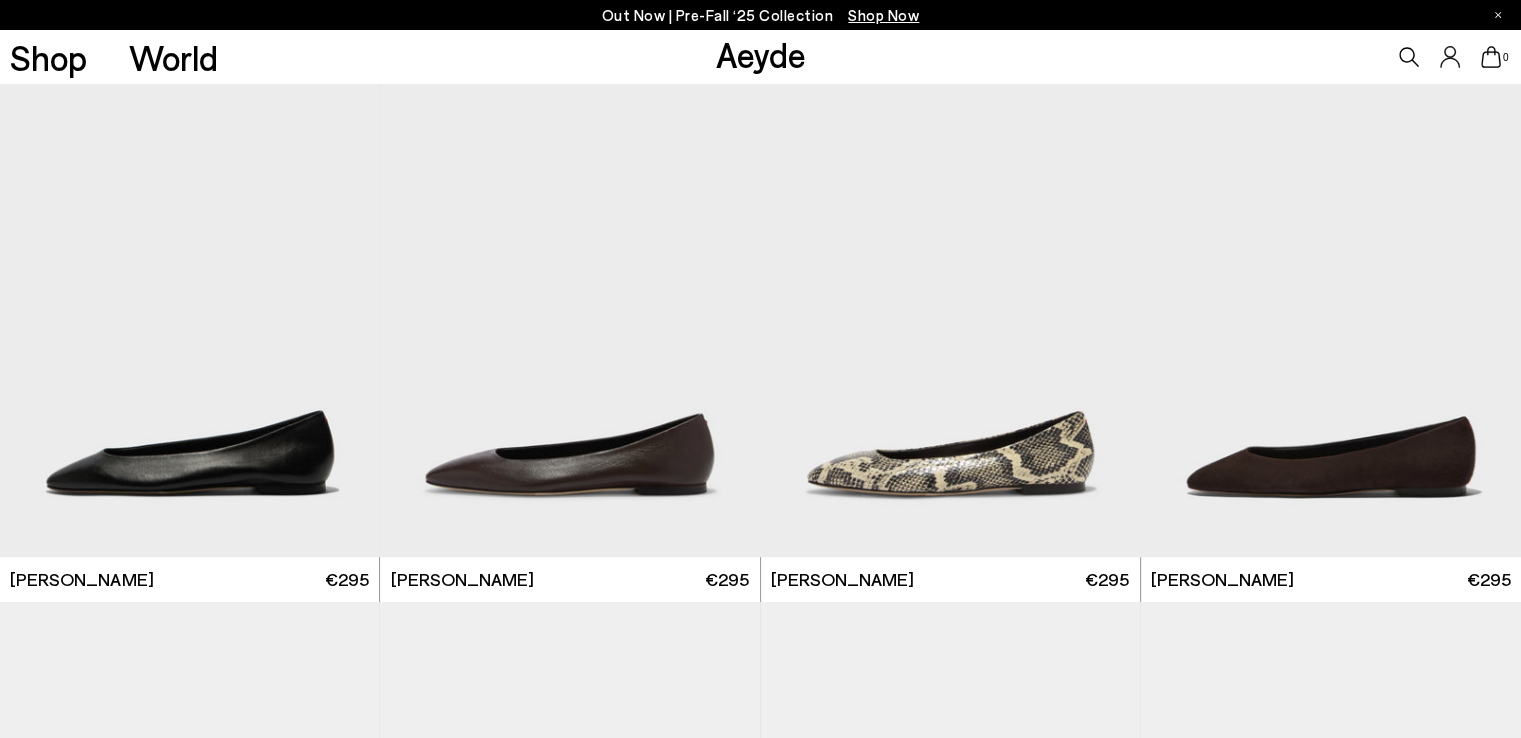 scroll, scrollTop: 566, scrollLeft: 0, axis: vertical 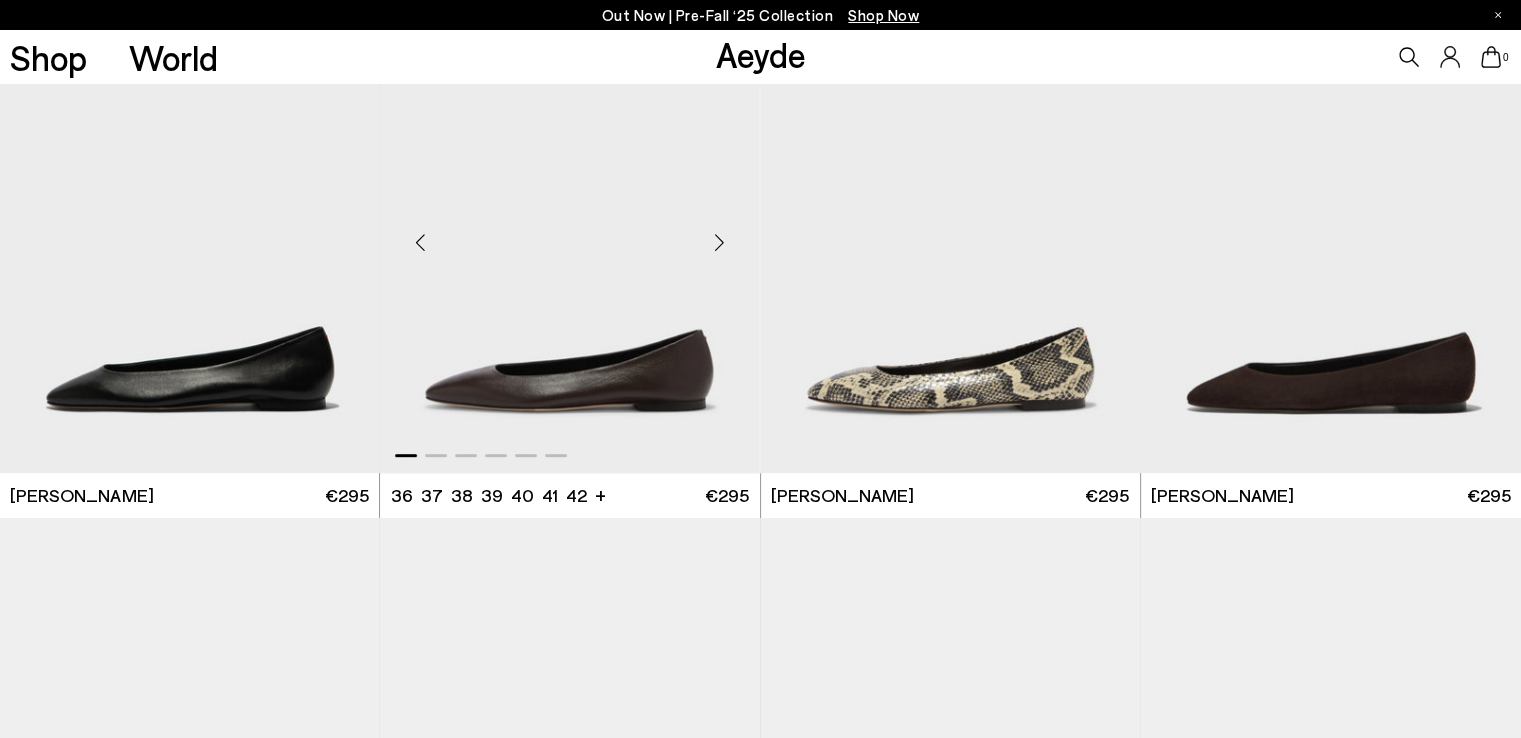 click at bounding box center (720, 242) 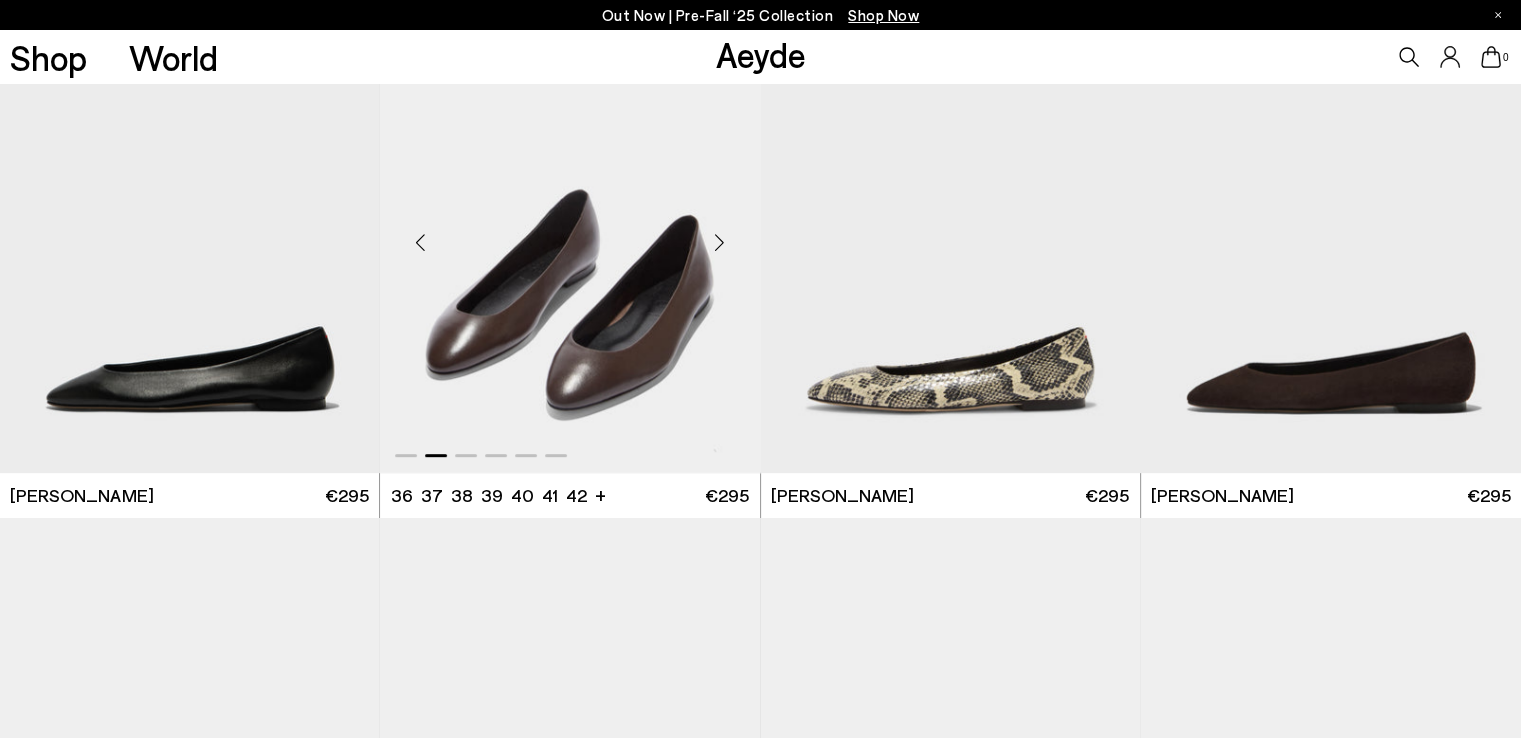 click at bounding box center [720, 242] 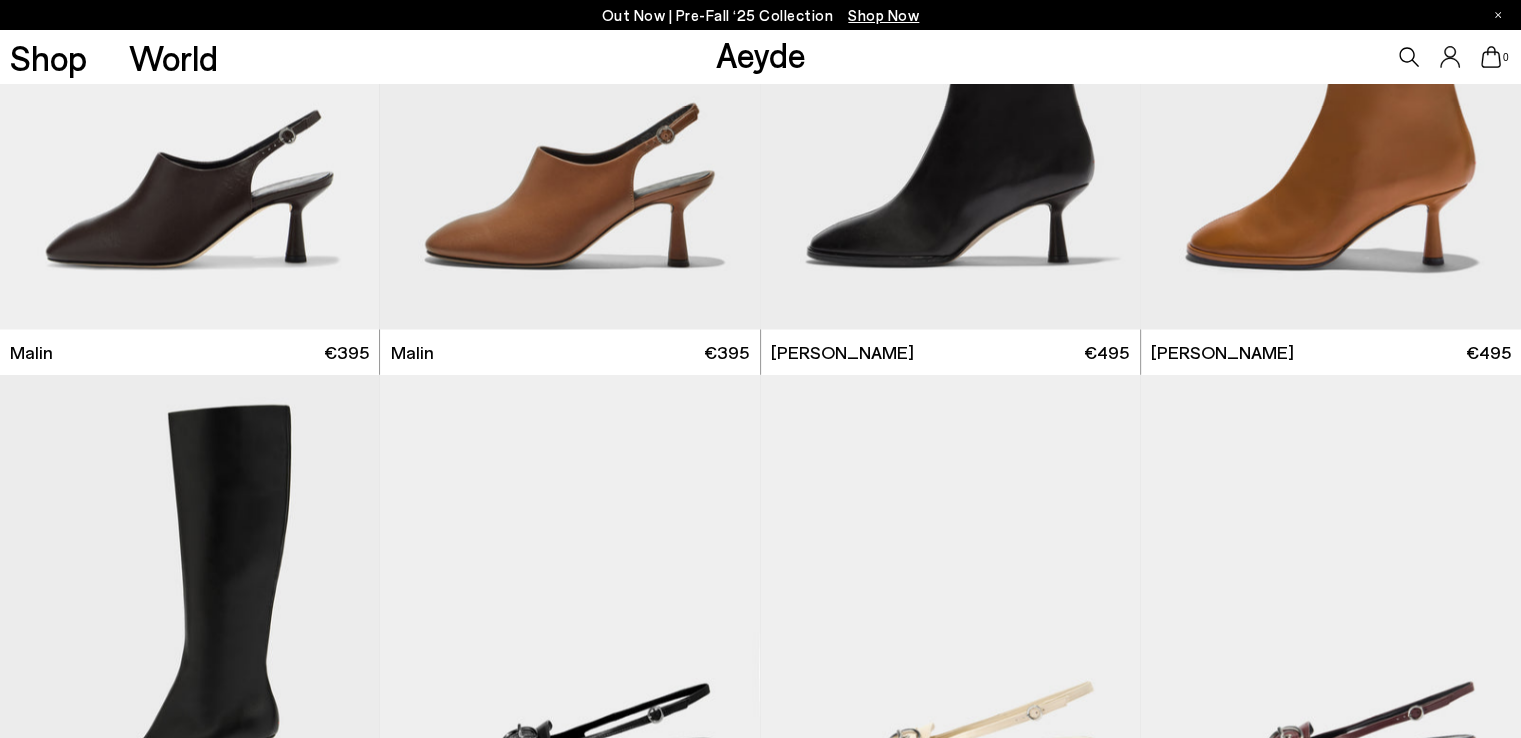 scroll, scrollTop: 3980, scrollLeft: 0, axis: vertical 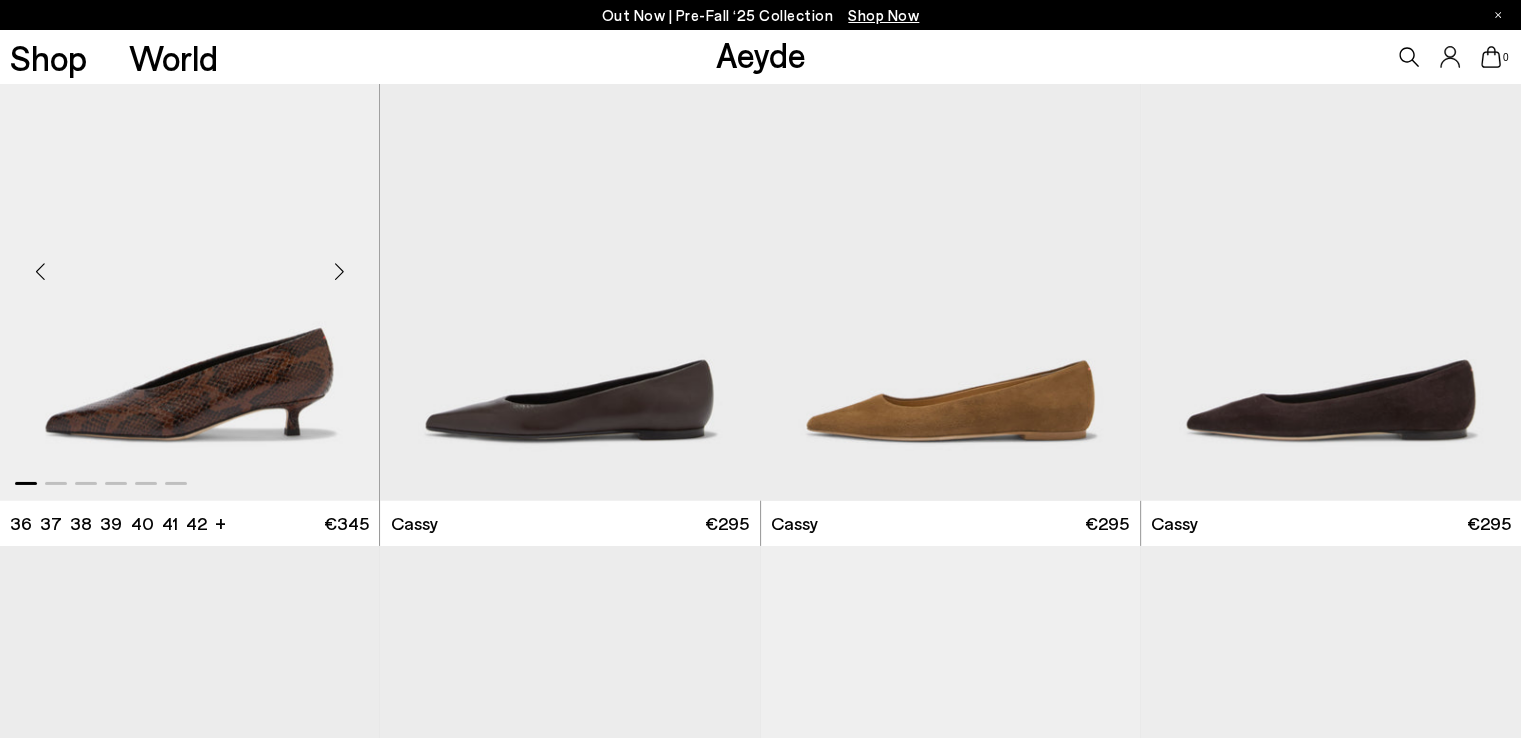 click at bounding box center (339, 271) 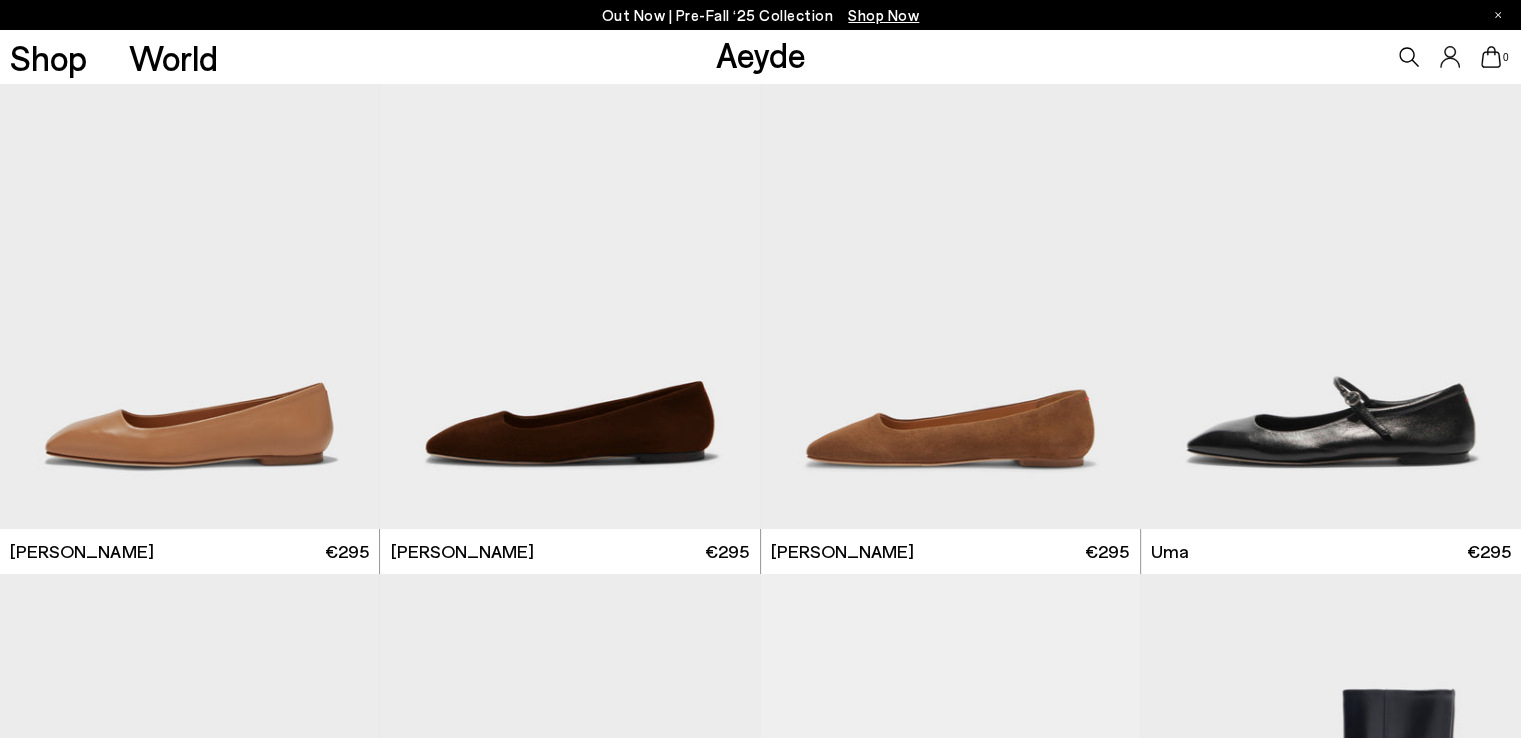 scroll, scrollTop: 7348, scrollLeft: 0, axis: vertical 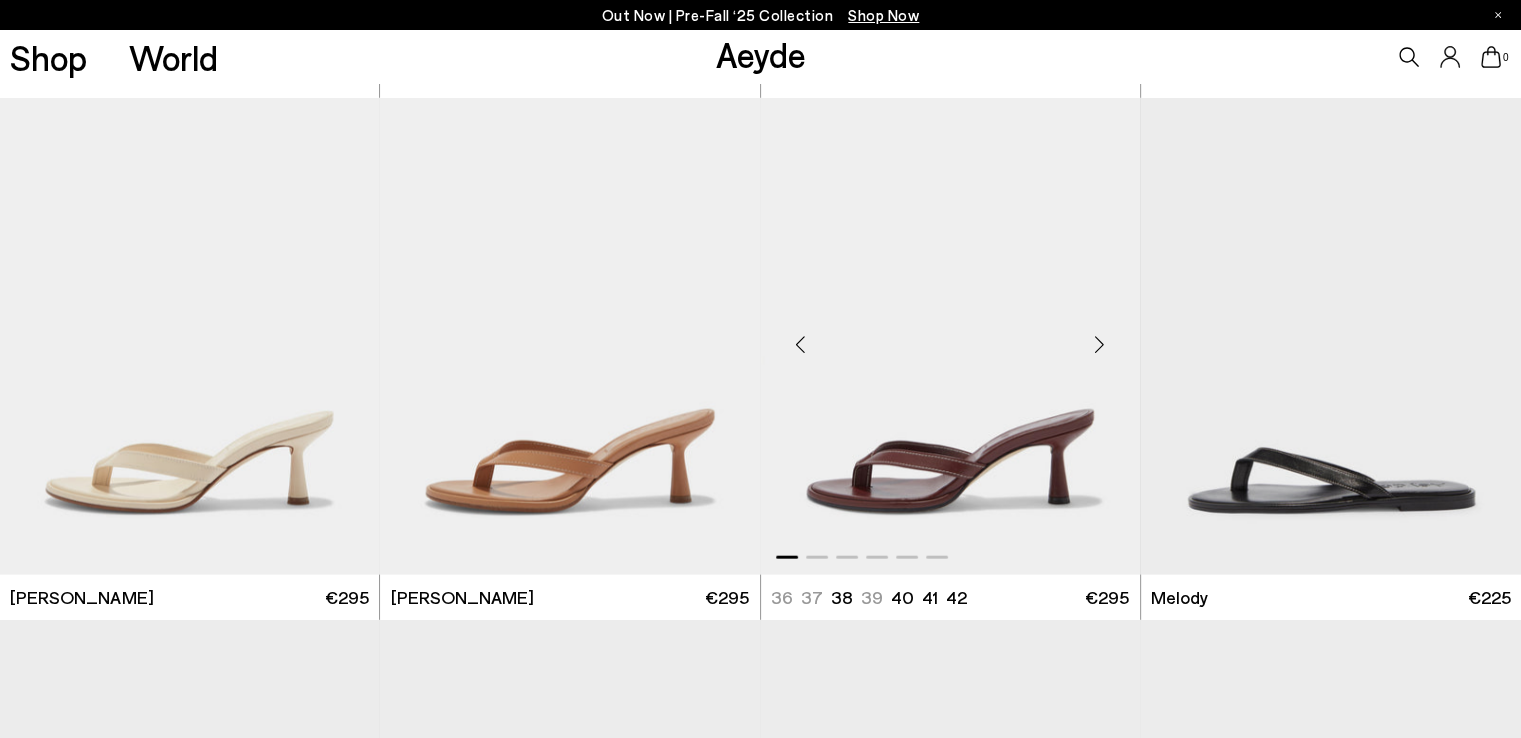 click at bounding box center (1100, 345) 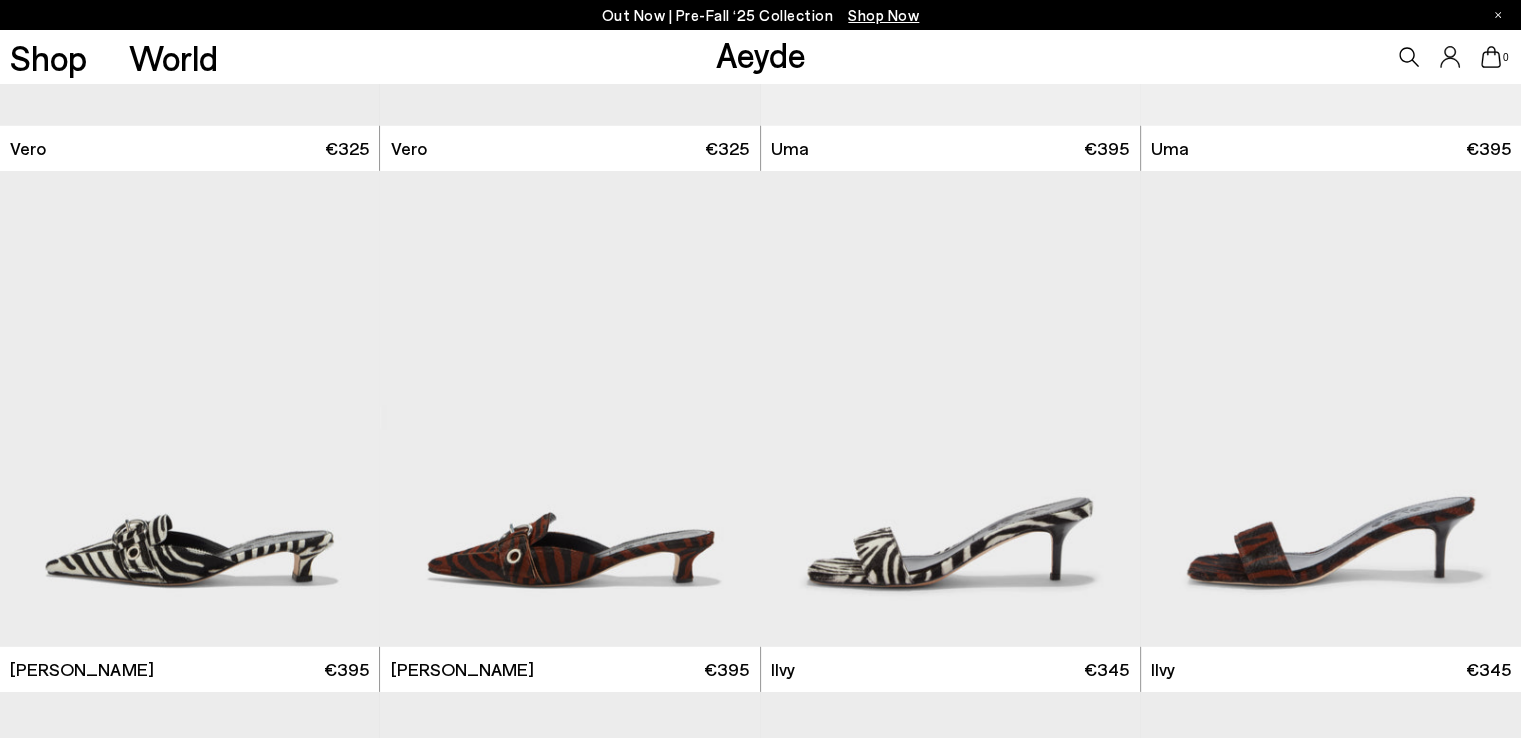 scroll, scrollTop: 13516, scrollLeft: 0, axis: vertical 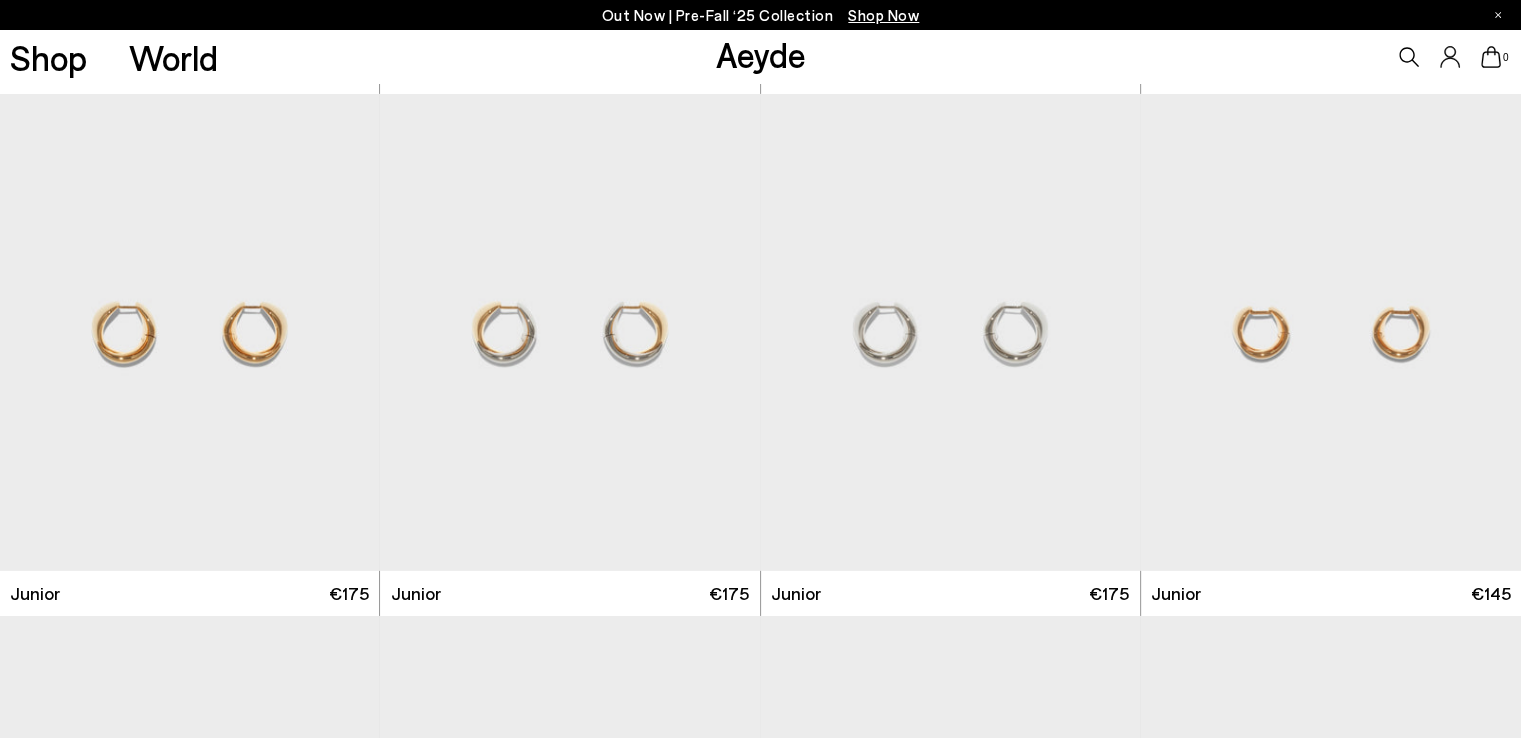 click at bounding box center (1331, 854) 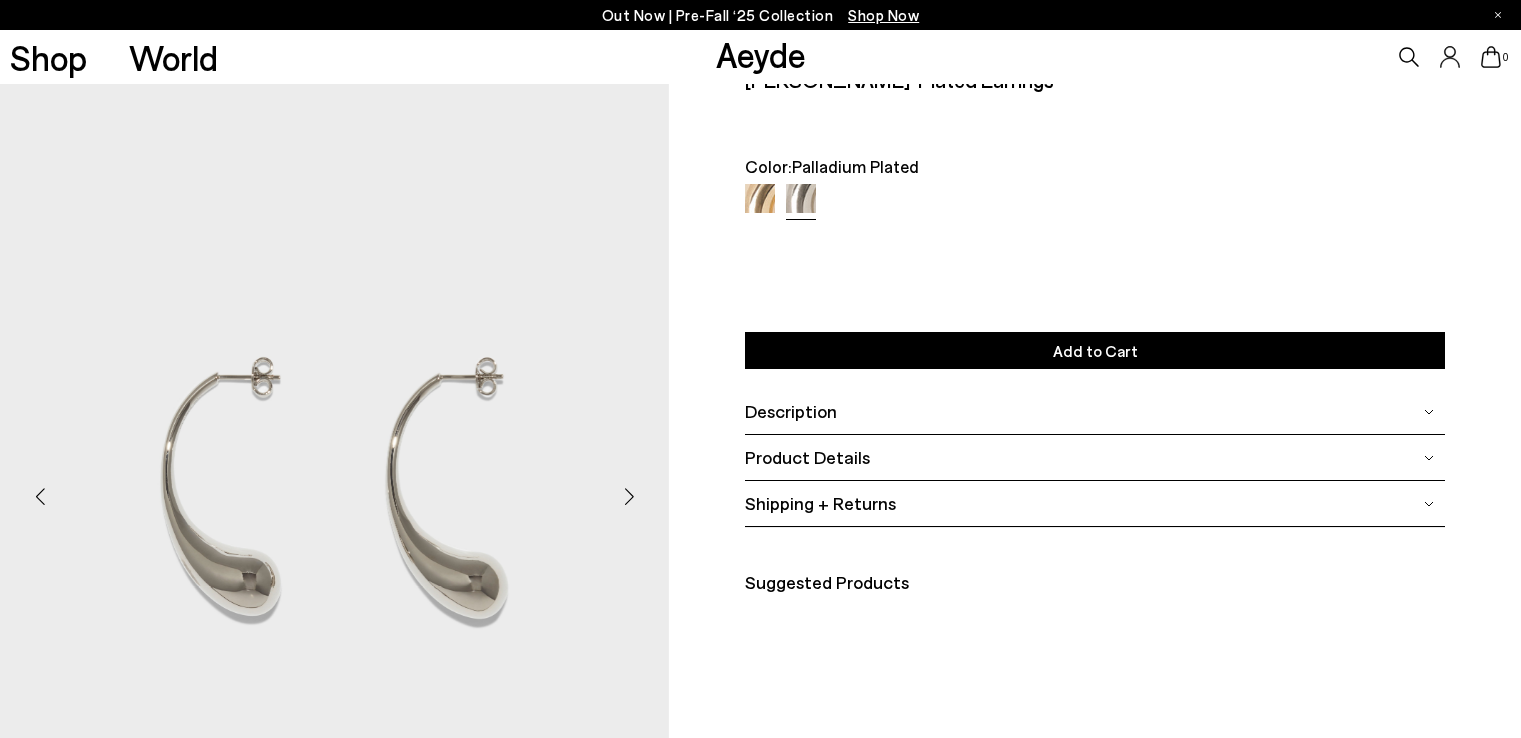 type 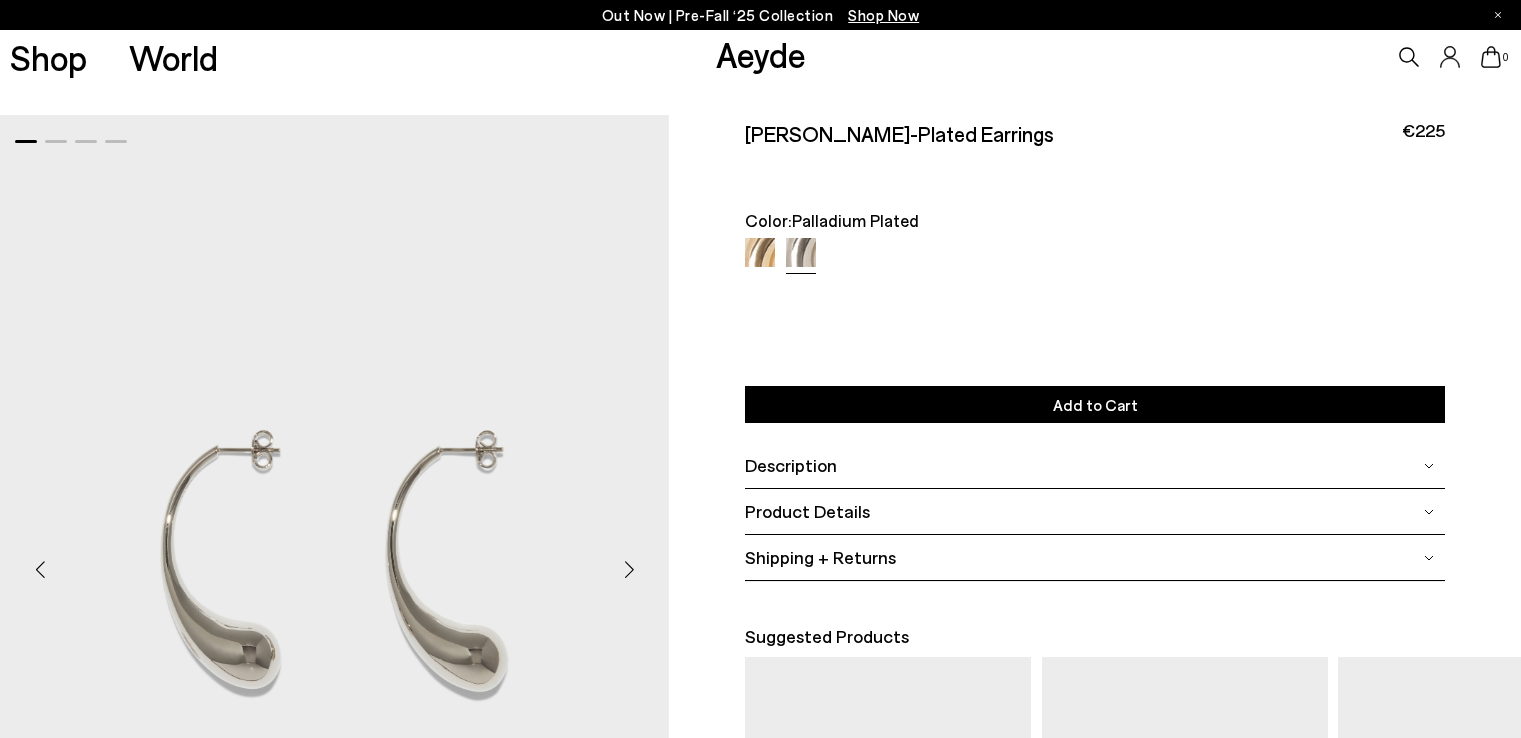 scroll, scrollTop: 0, scrollLeft: 0, axis: both 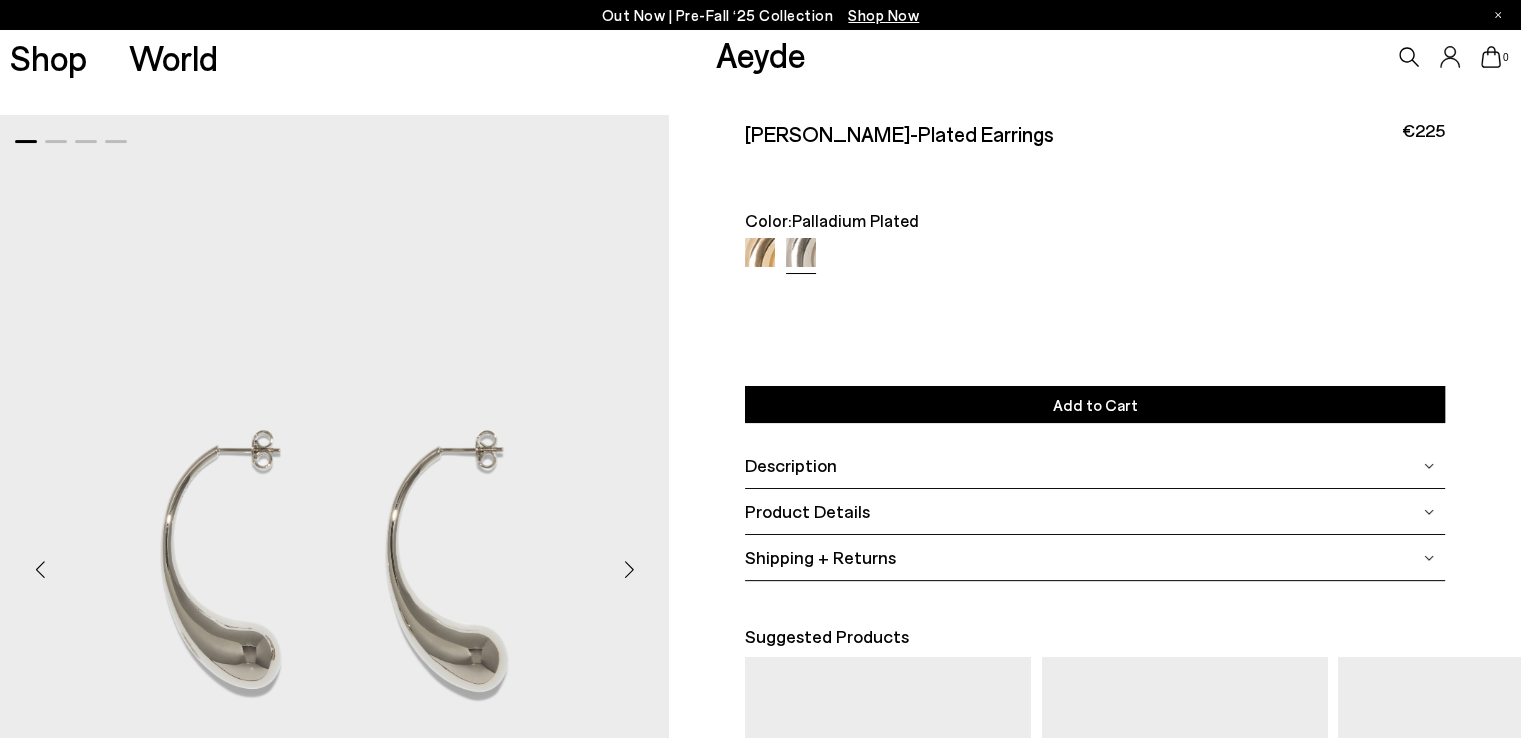 click on "Your item is added to cart.
View Cart
×
Out Now | Pre-Fall ‘25 Collection
Shop Now
Shop
World
Aeyde
0" at bounding box center [760, 369] 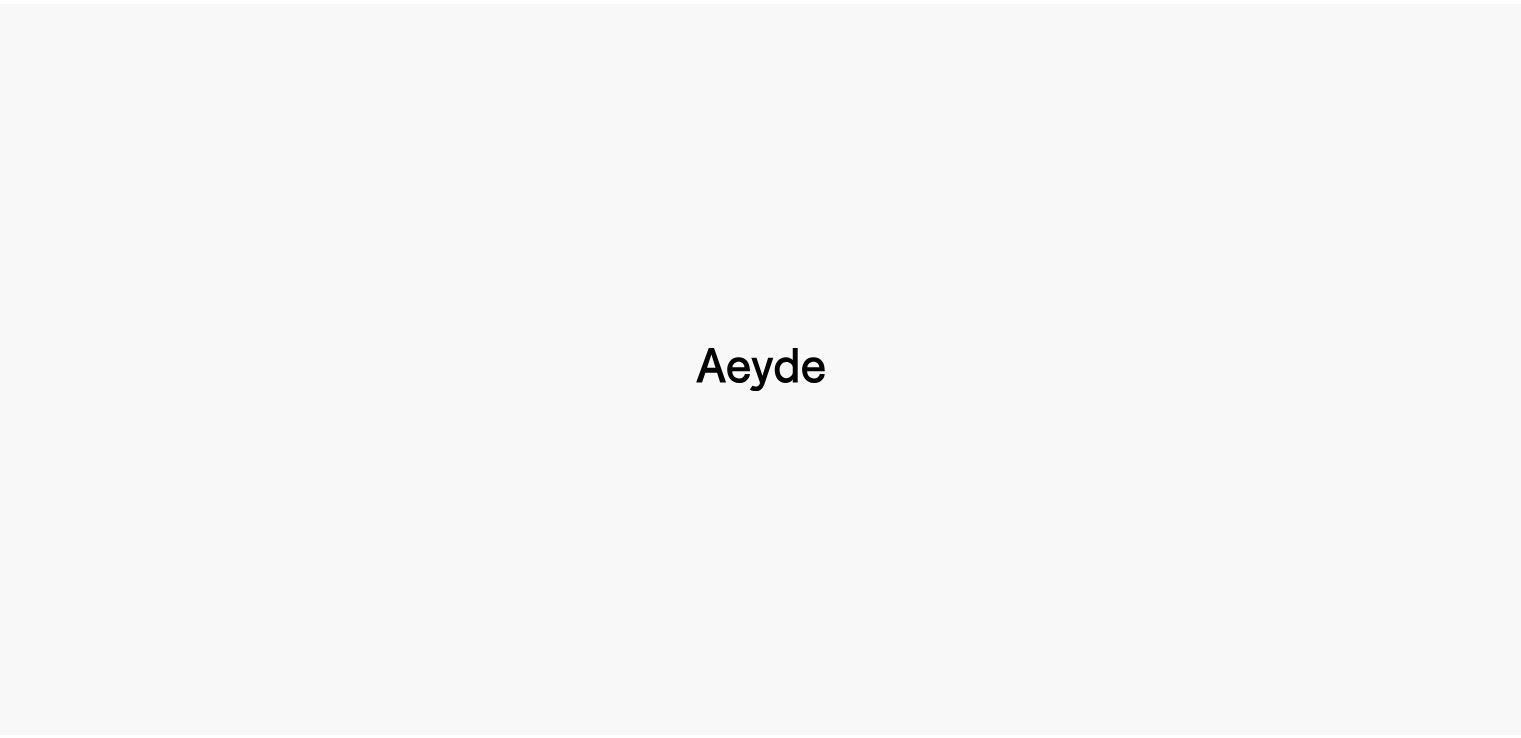 scroll, scrollTop: 0, scrollLeft: 0, axis: both 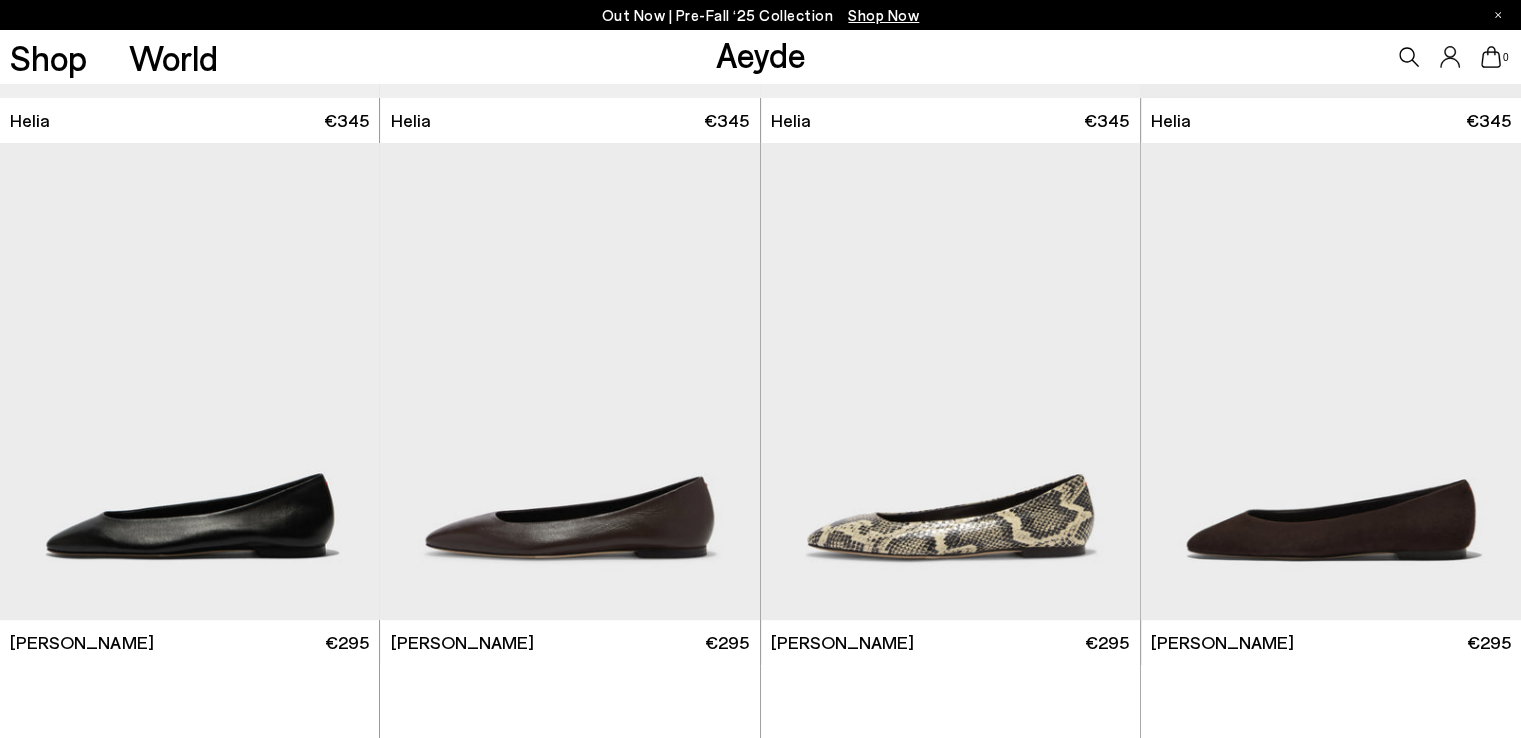 type 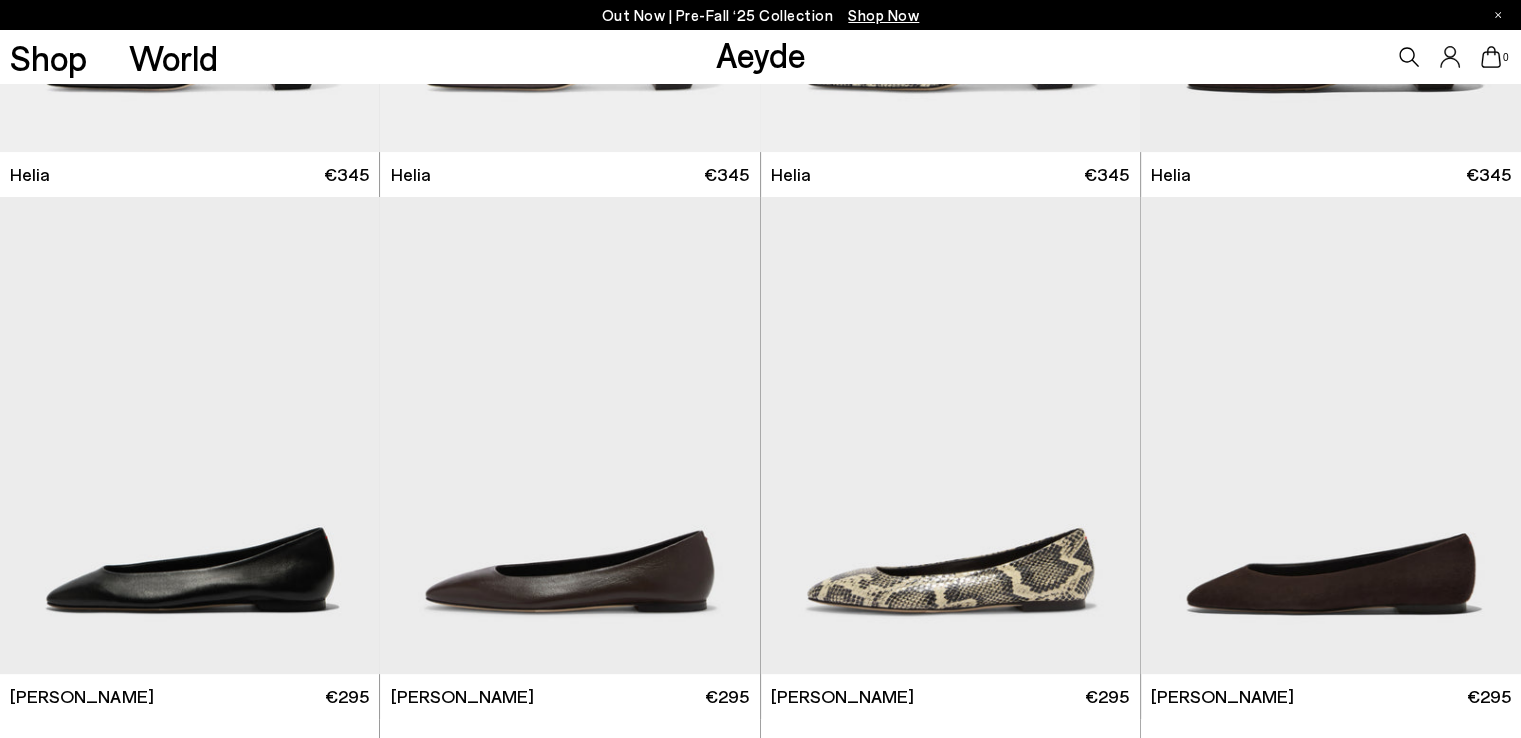scroll, scrollTop: 1608, scrollLeft: 0, axis: vertical 